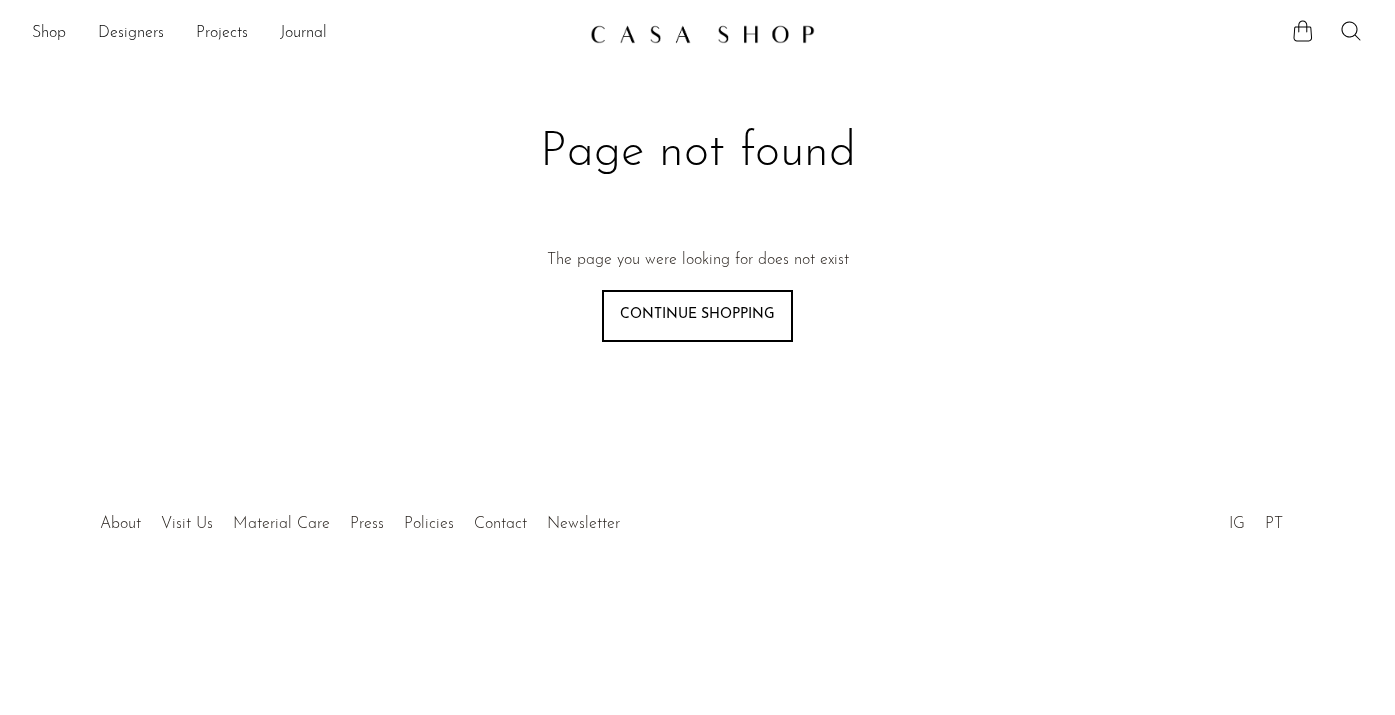 scroll, scrollTop: 0, scrollLeft: 0, axis: both 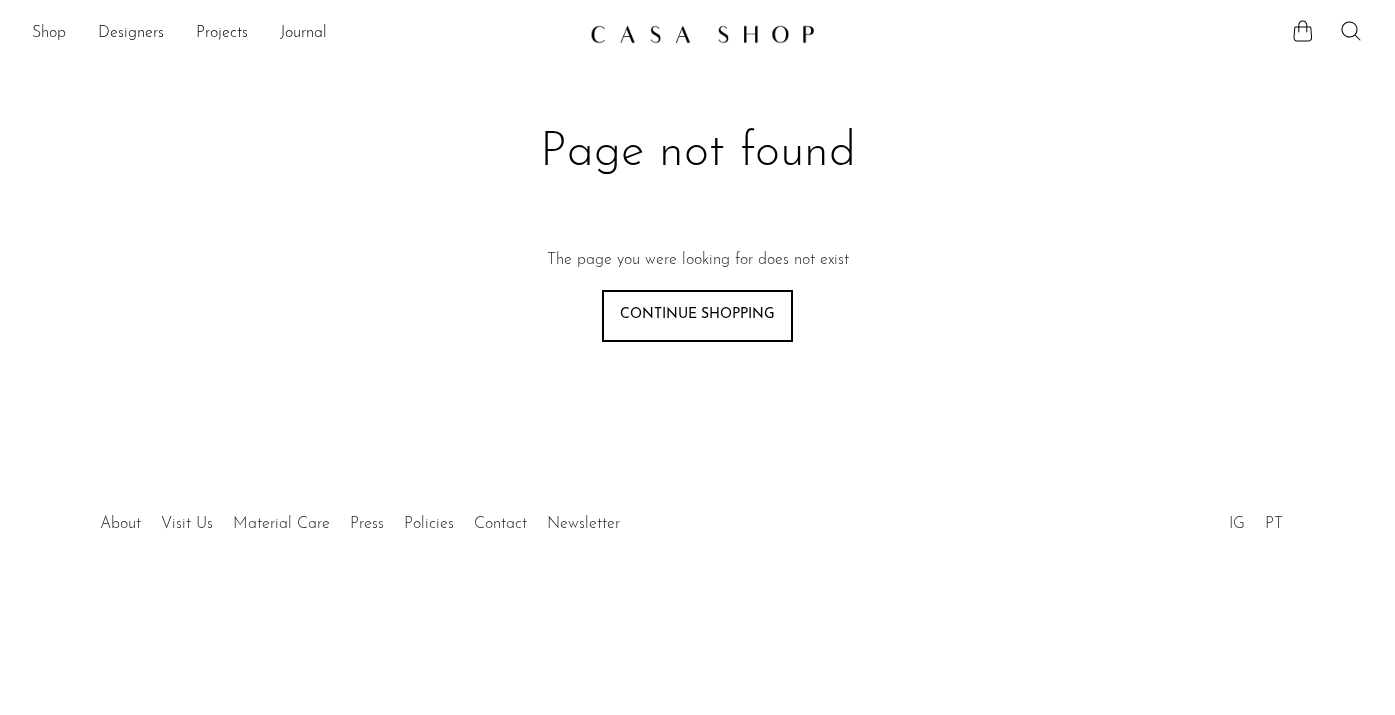 click on "Shop" at bounding box center [49, 34] 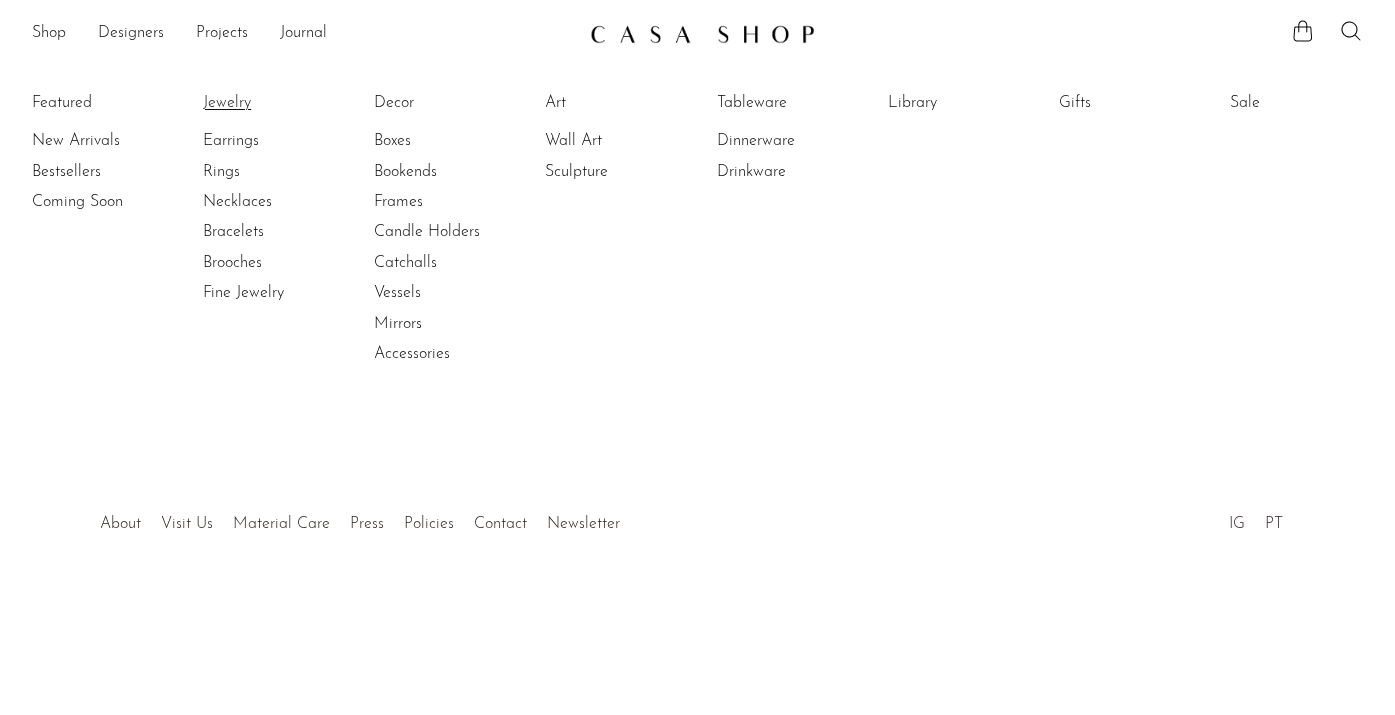 click on "Jewelry" at bounding box center [278, 103] 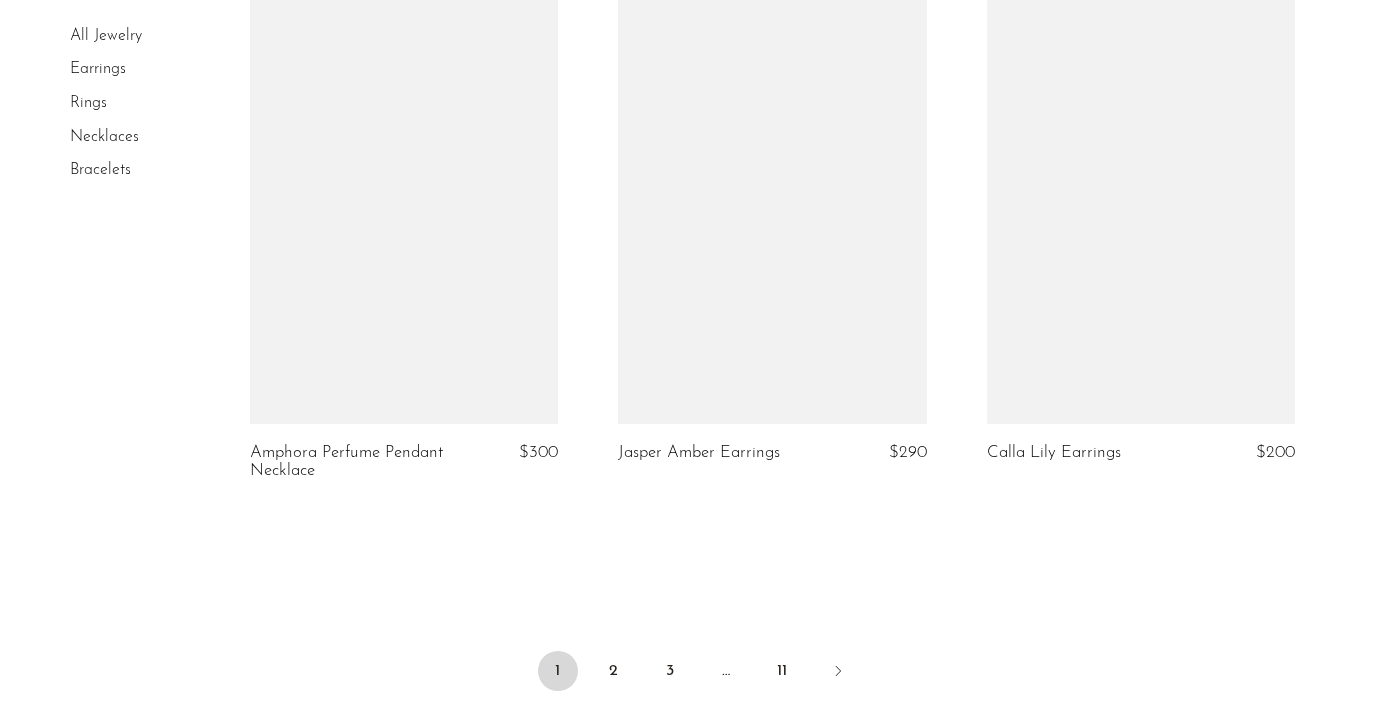 scroll, scrollTop: 6270, scrollLeft: 0, axis: vertical 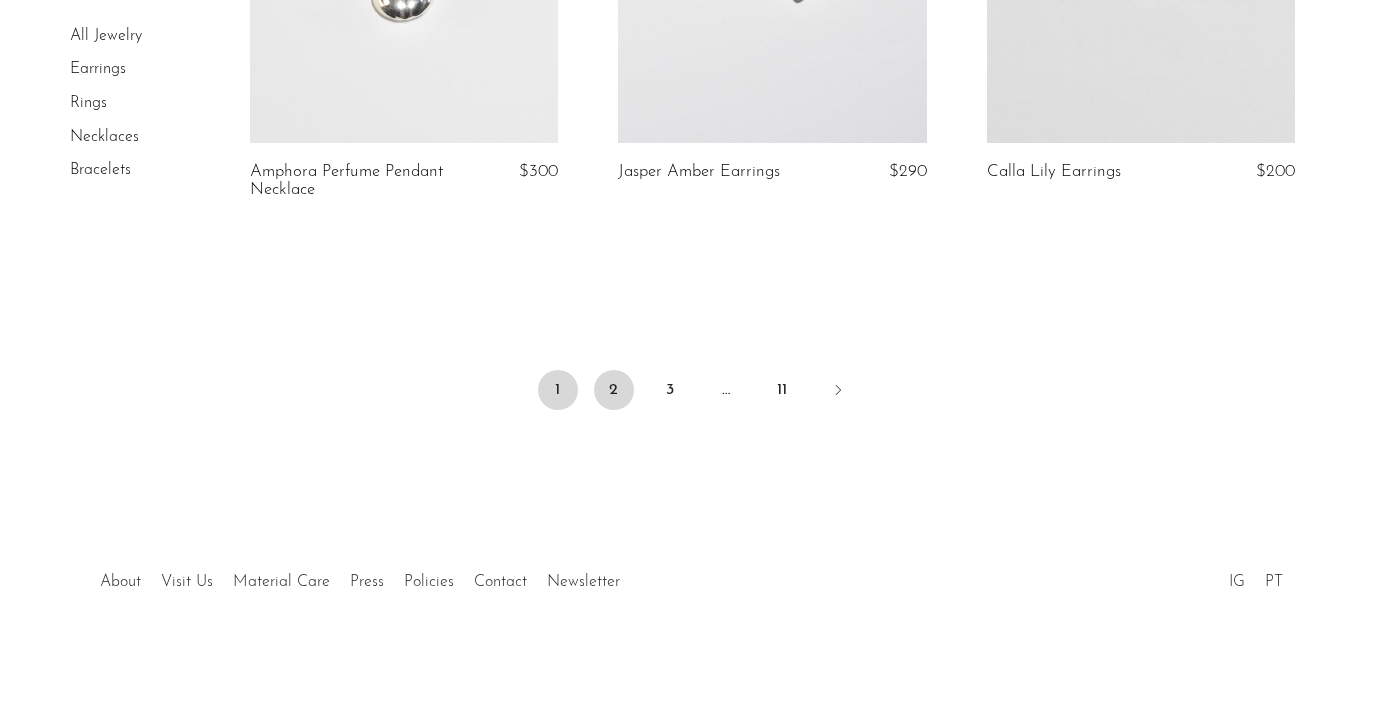 click on "2" at bounding box center (614, 390) 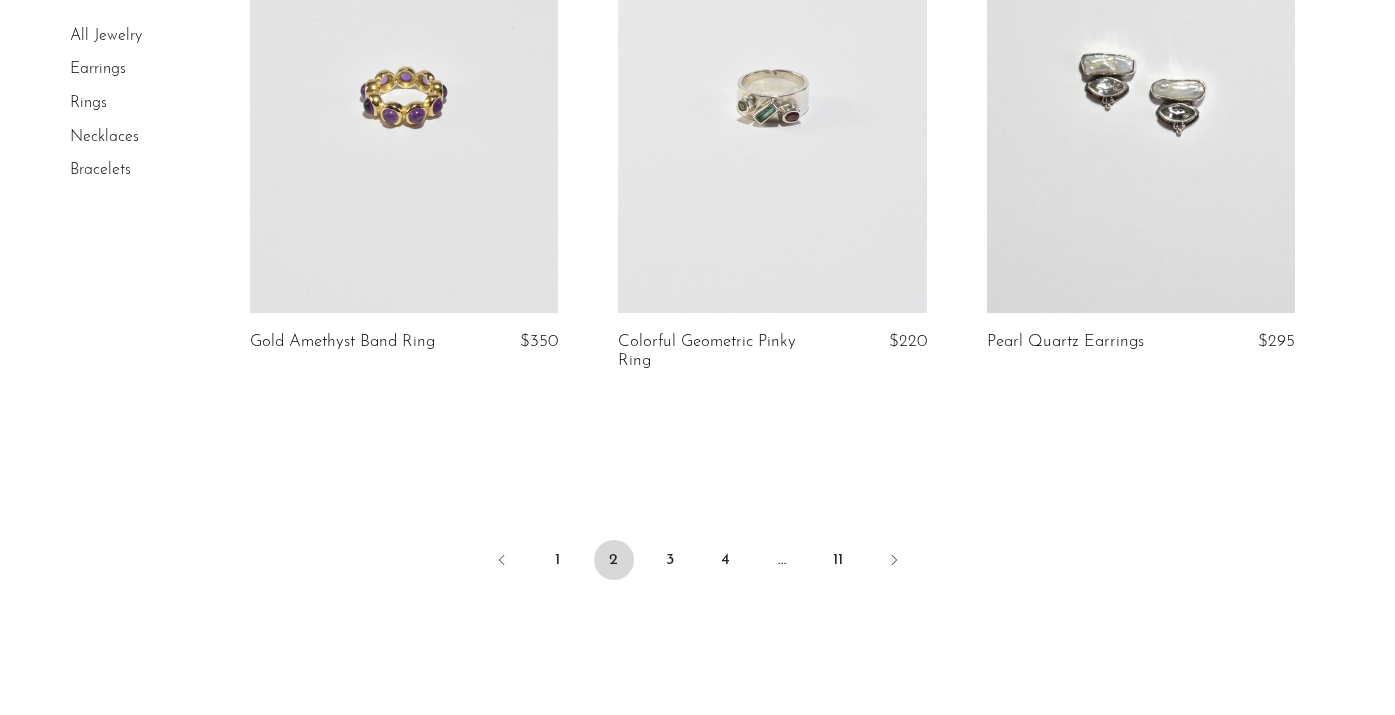 scroll, scrollTop: 6326, scrollLeft: 0, axis: vertical 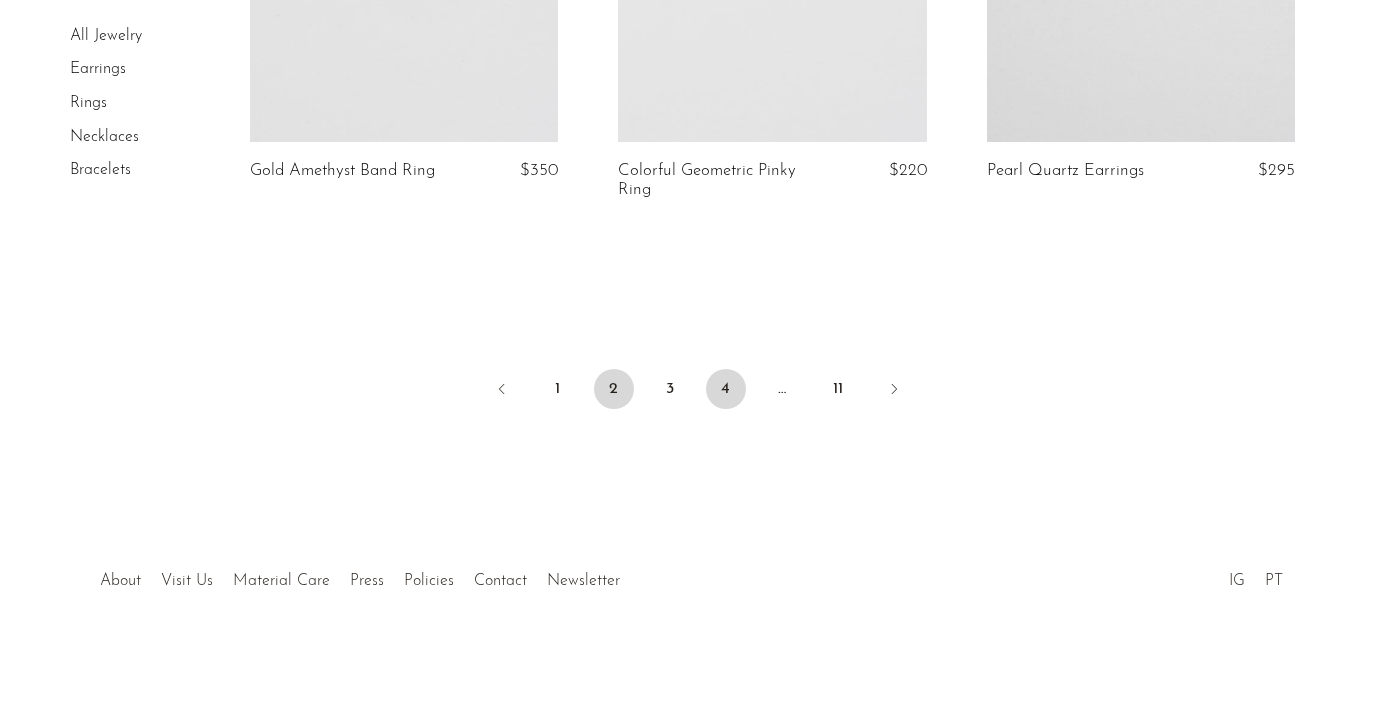 click on "4" at bounding box center (726, 389) 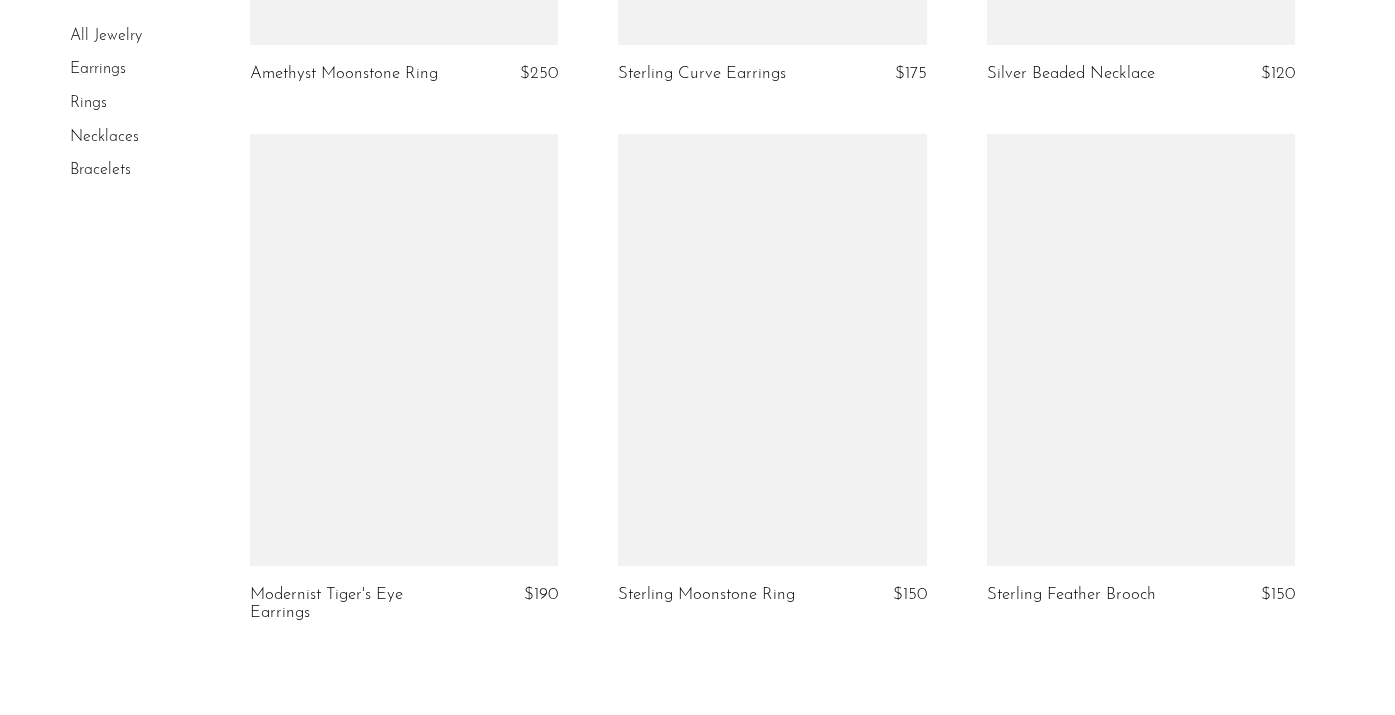 scroll, scrollTop: 6246, scrollLeft: 0, axis: vertical 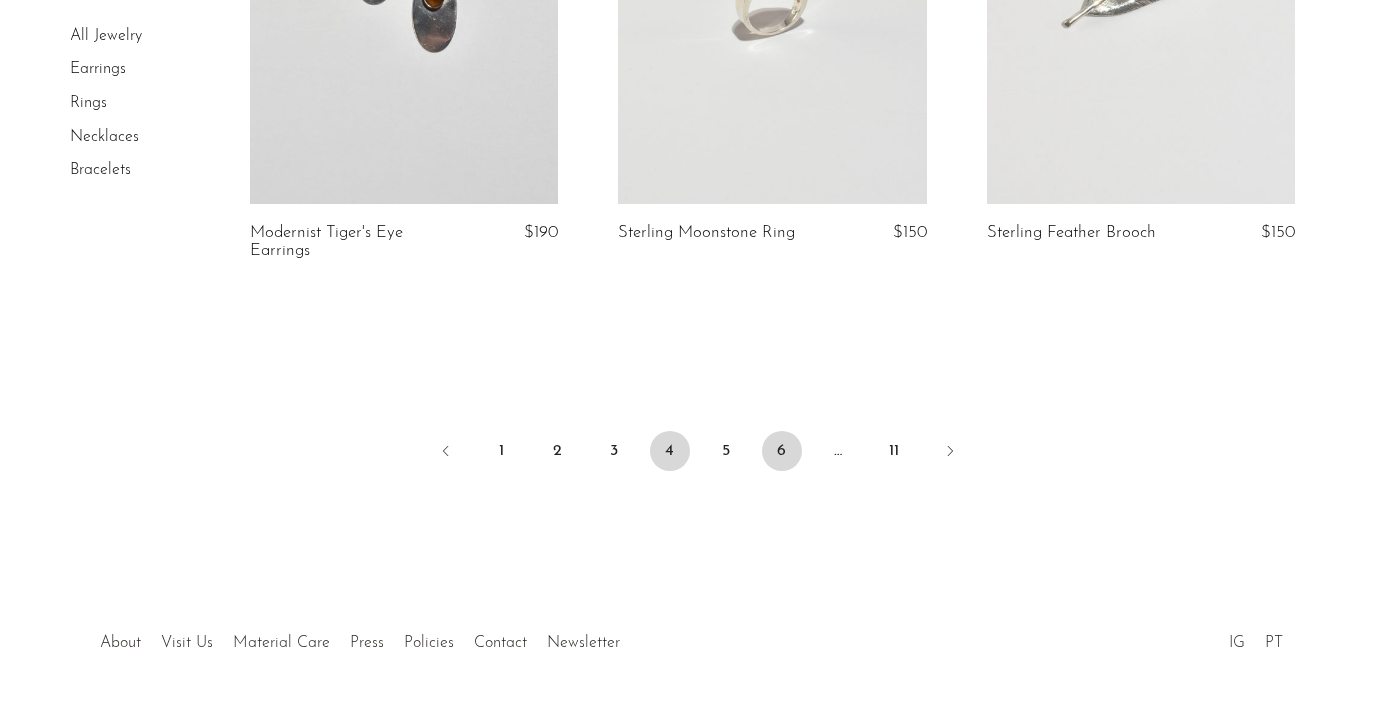 click on "6" at bounding box center [782, 451] 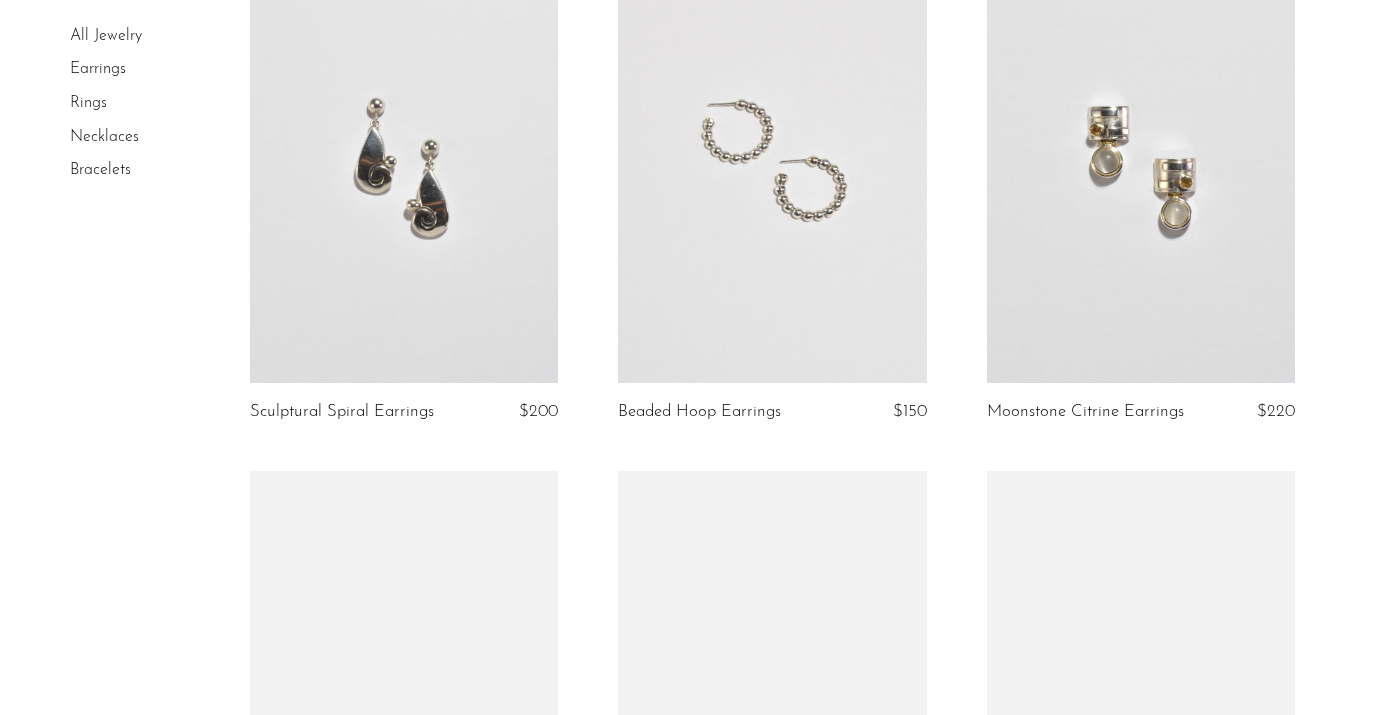 scroll, scrollTop: 1302, scrollLeft: 0, axis: vertical 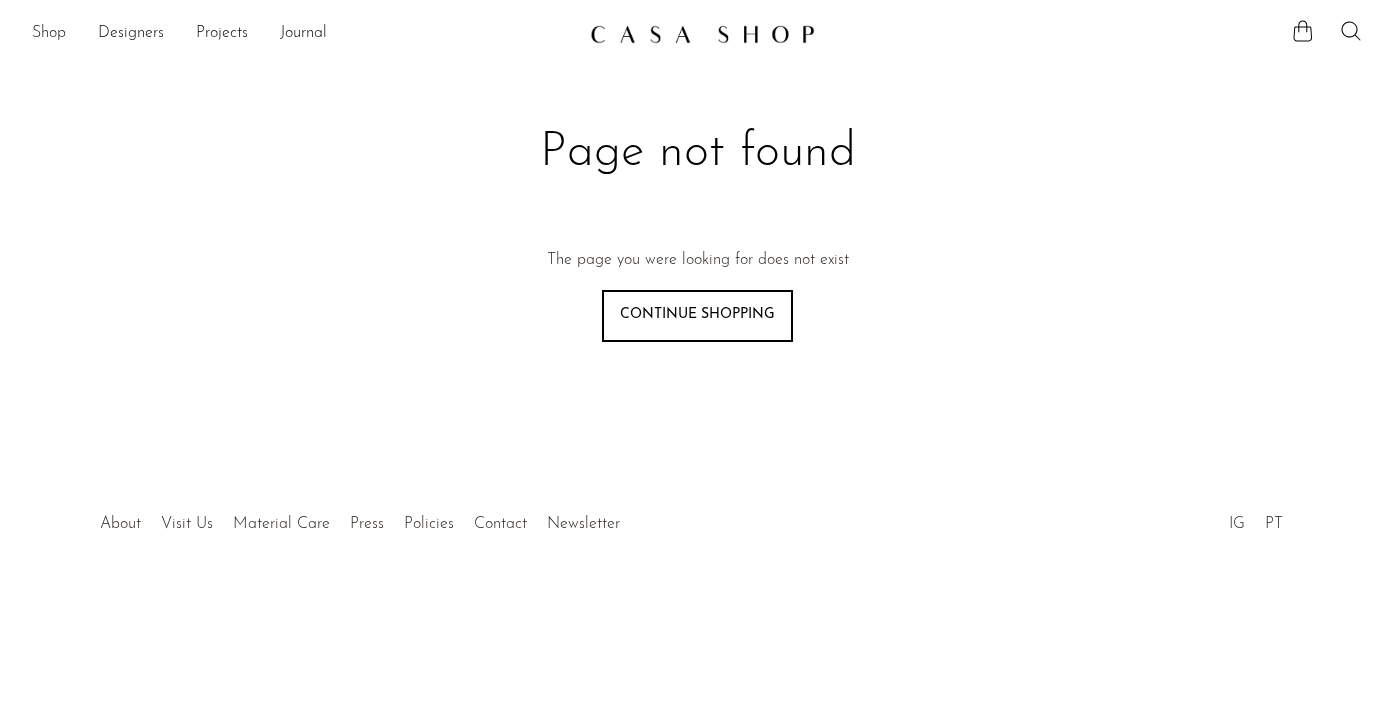 click on "Shop" at bounding box center [49, 34] 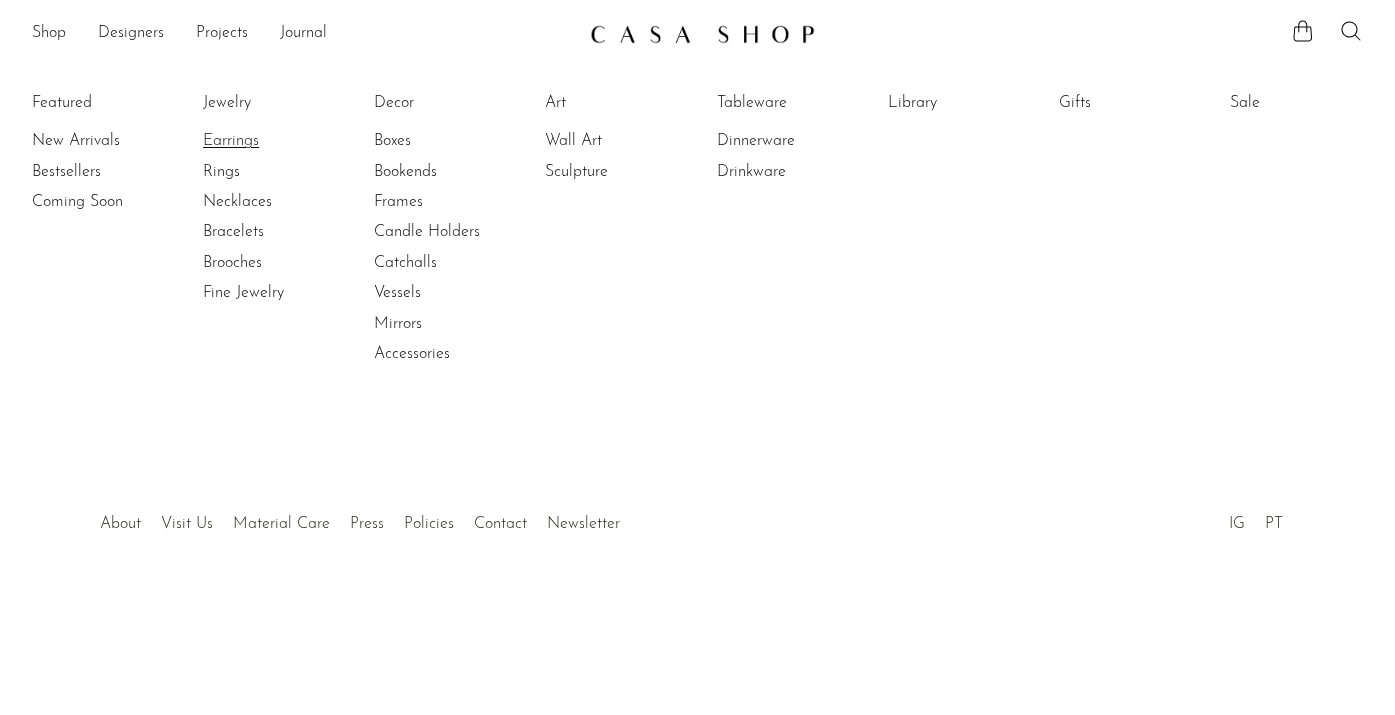 click on "Earrings" at bounding box center (278, 141) 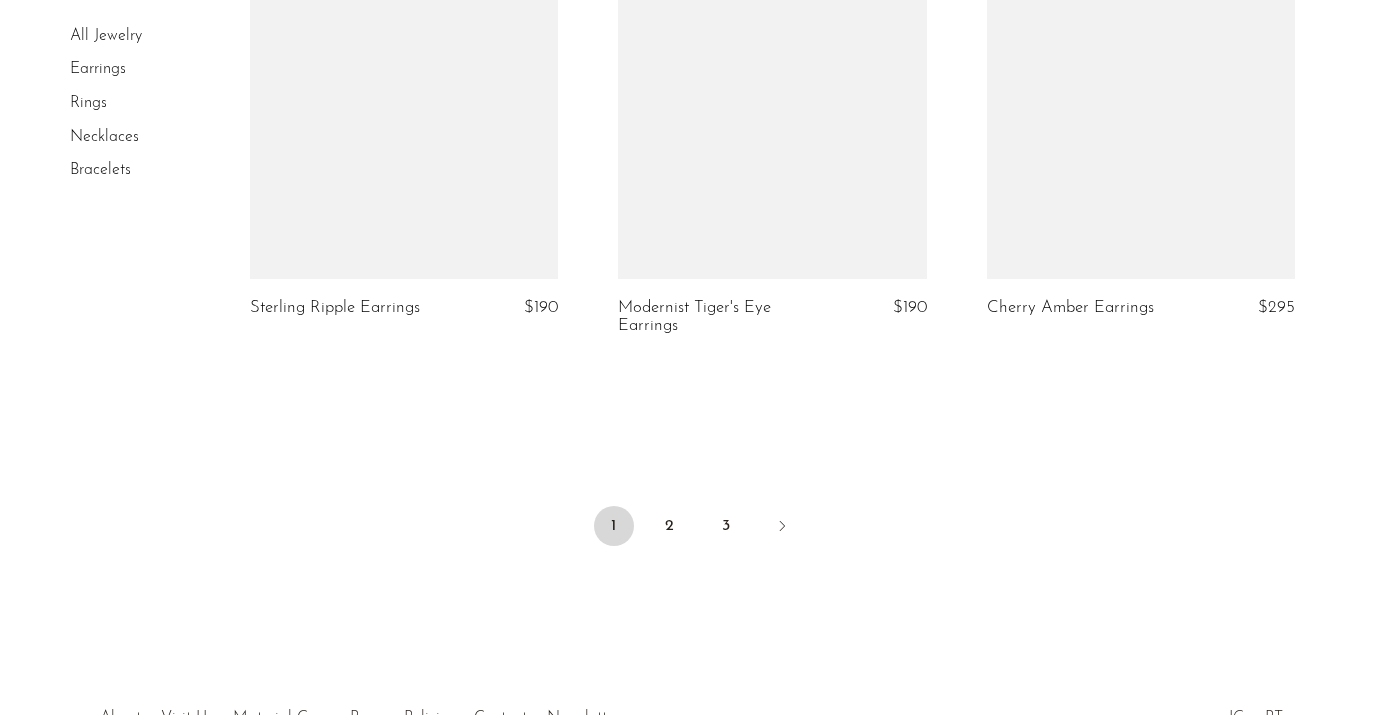 scroll, scrollTop: 6307, scrollLeft: 0, axis: vertical 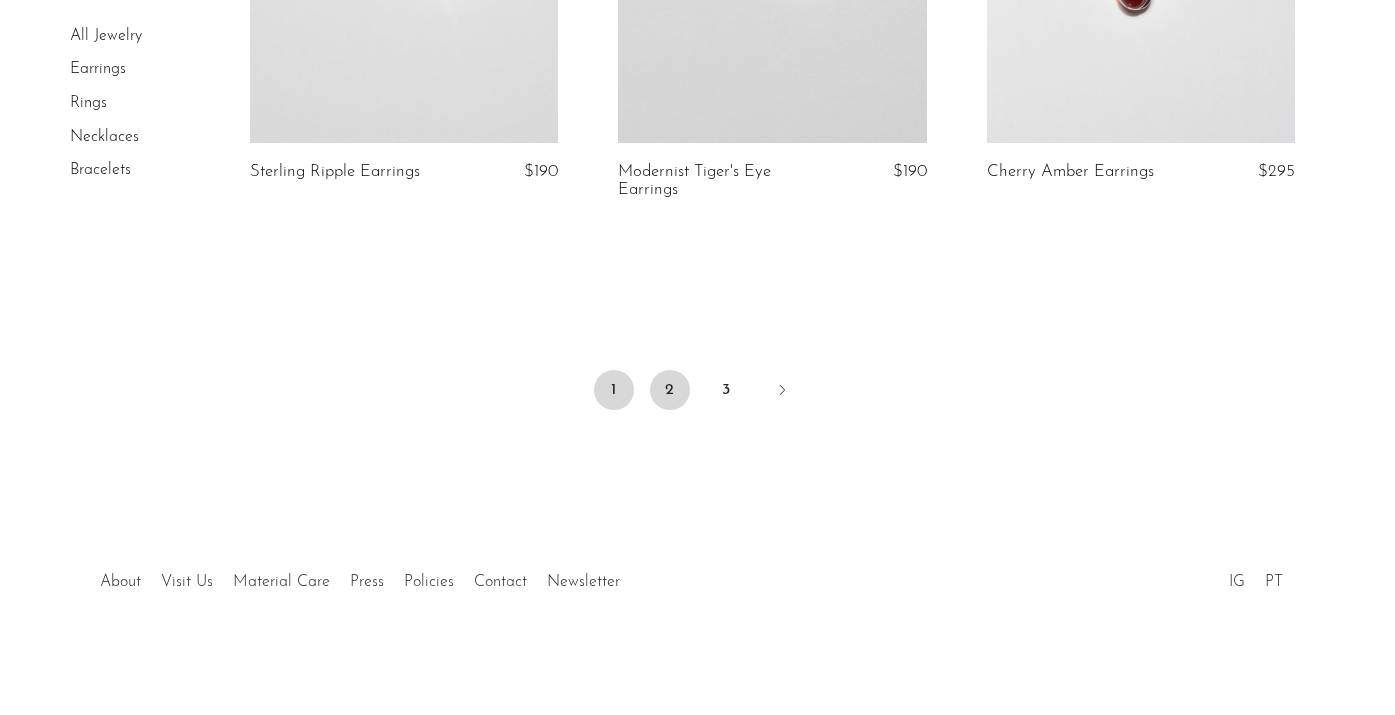 click on "2" at bounding box center (670, 390) 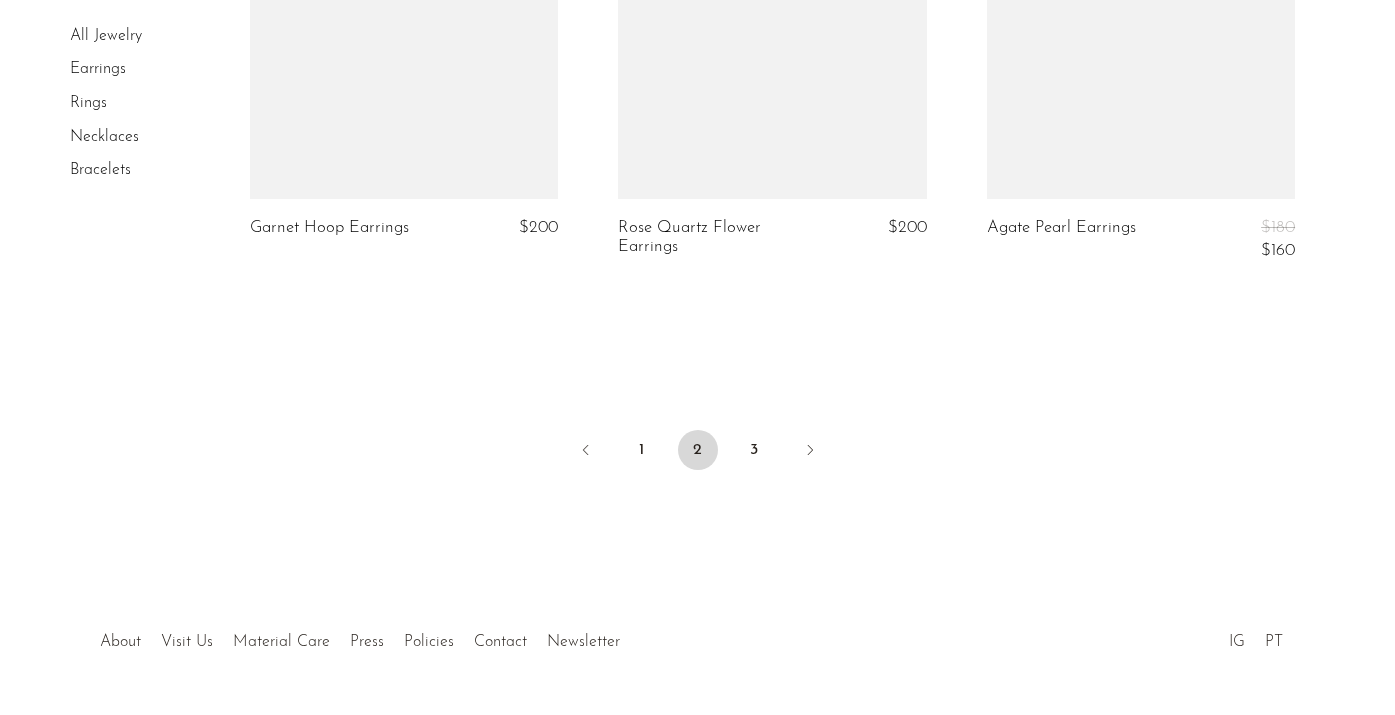 scroll, scrollTop: 6293, scrollLeft: 0, axis: vertical 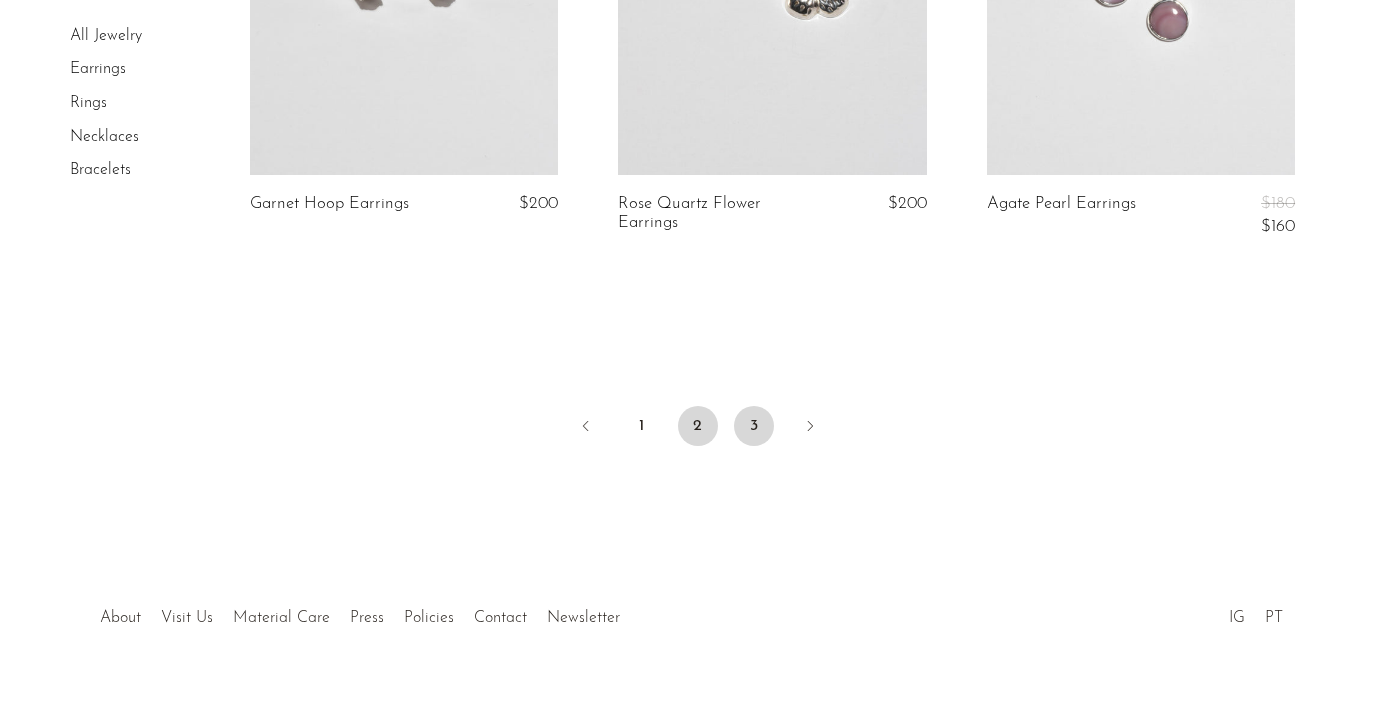 click on "3" at bounding box center (754, 426) 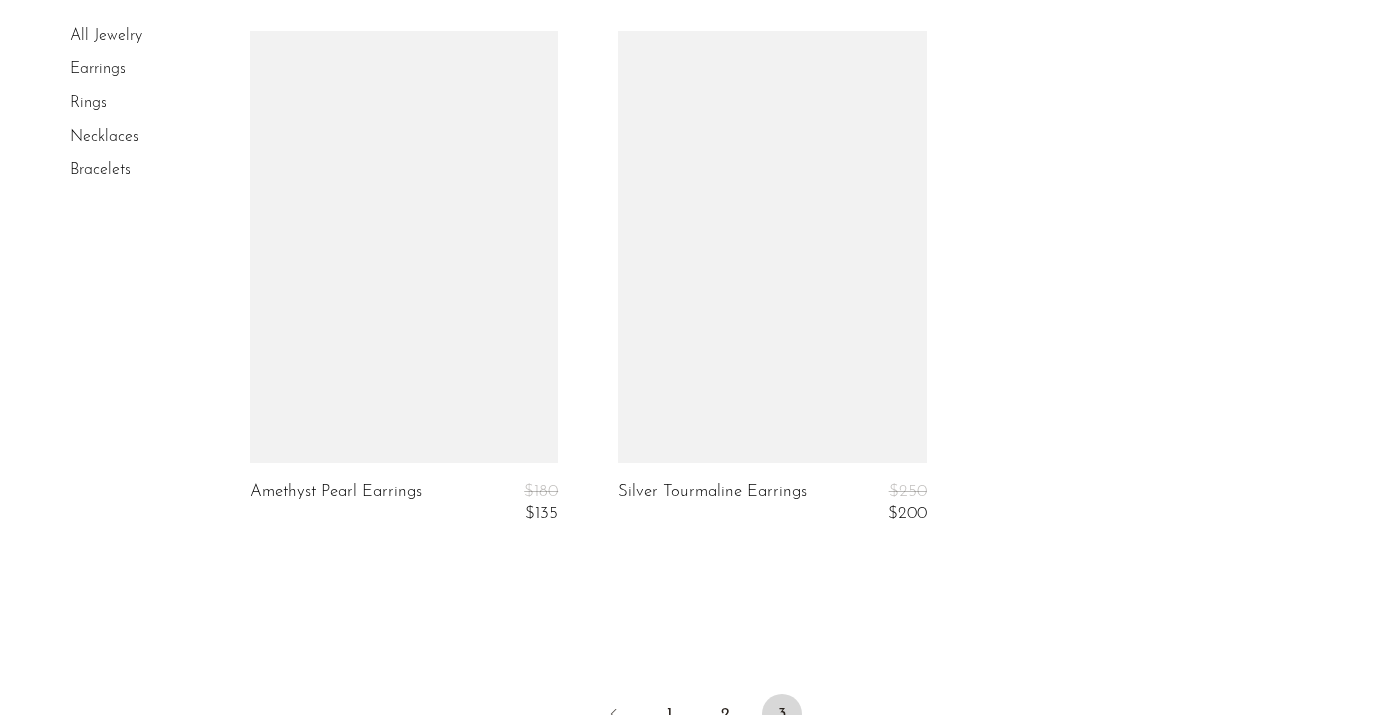 scroll, scrollTop: 2327, scrollLeft: 0, axis: vertical 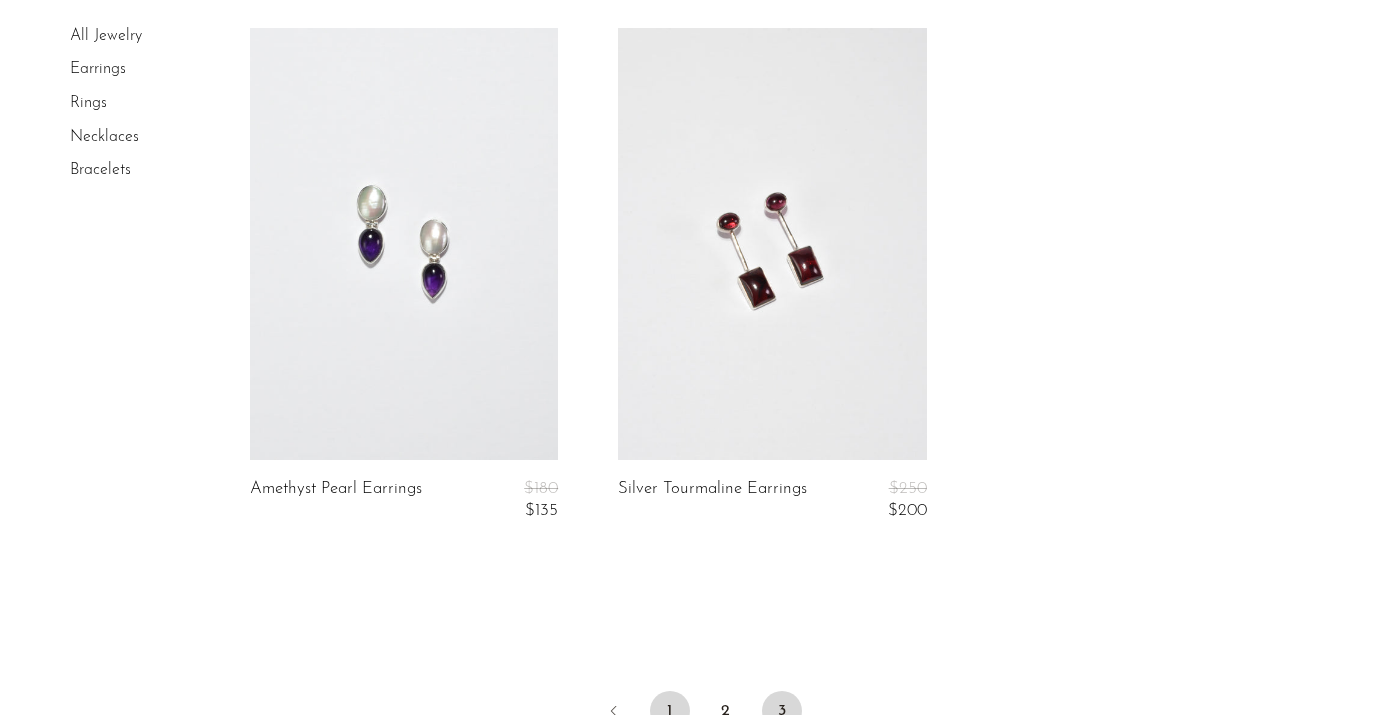 click on "1" at bounding box center [670, 711] 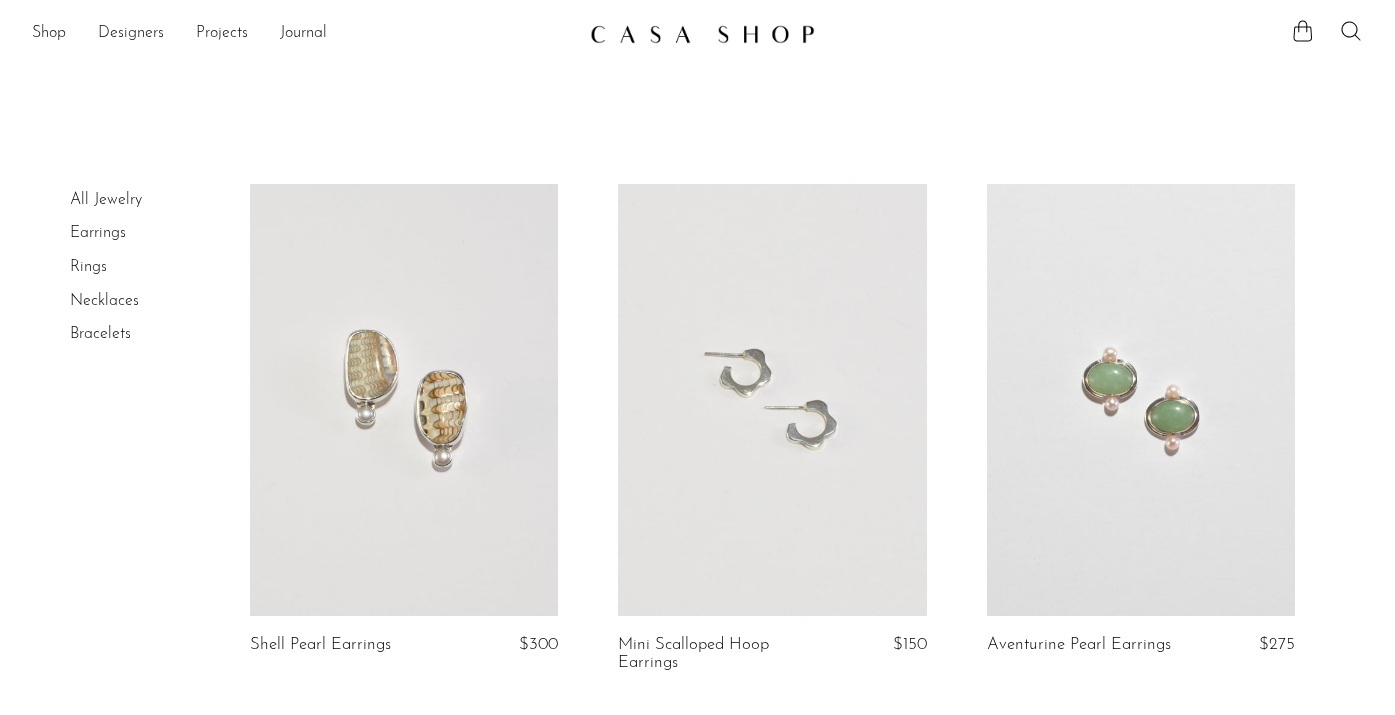 scroll, scrollTop: 0, scrollLeft: 0, axis: both 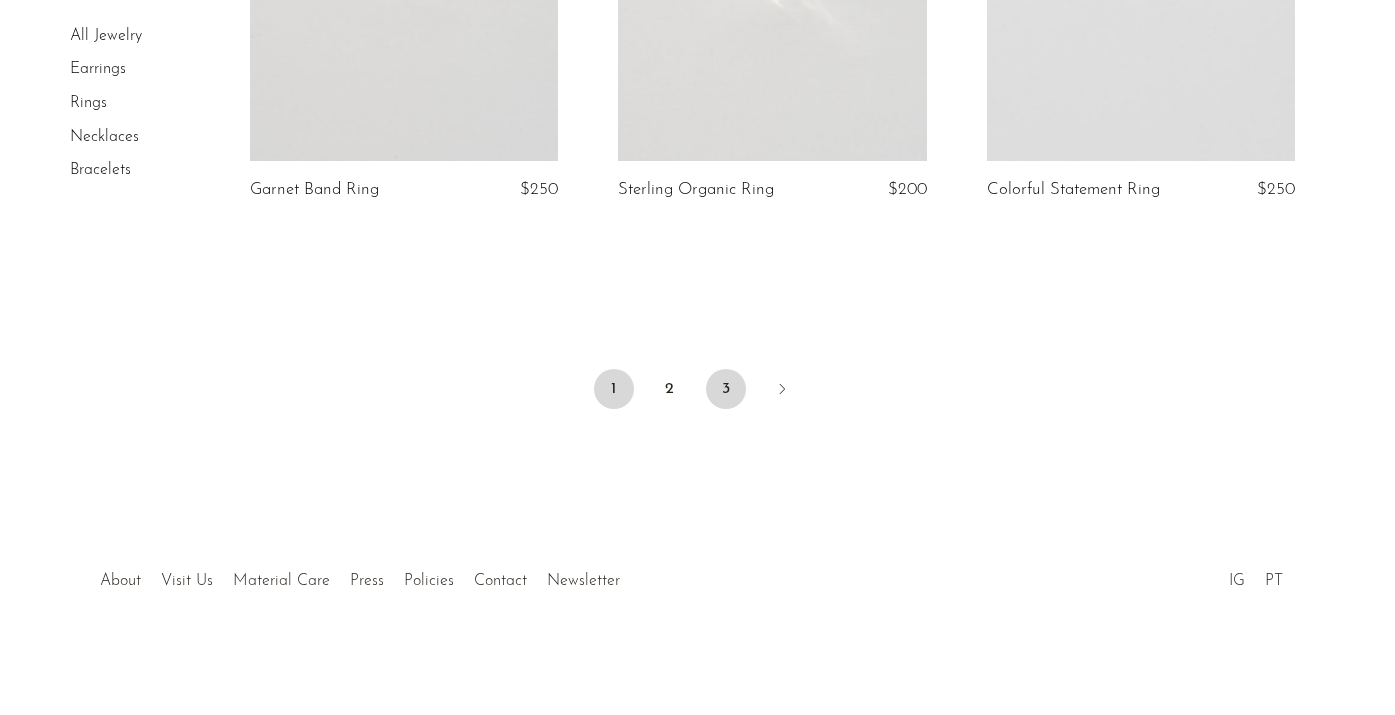 click on "3" at bounding box center (726, 389) 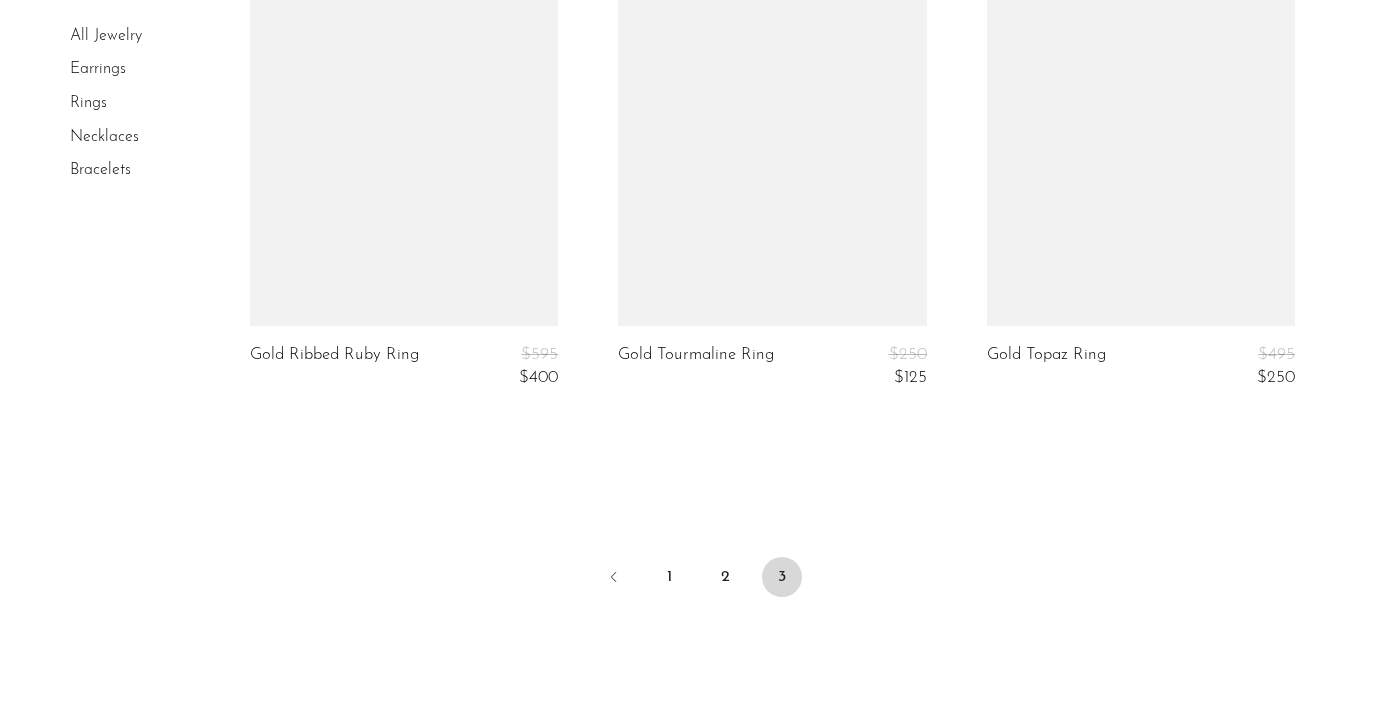 scroll, scrollTop: 4973, scrollLeft: 0, axis: vertical 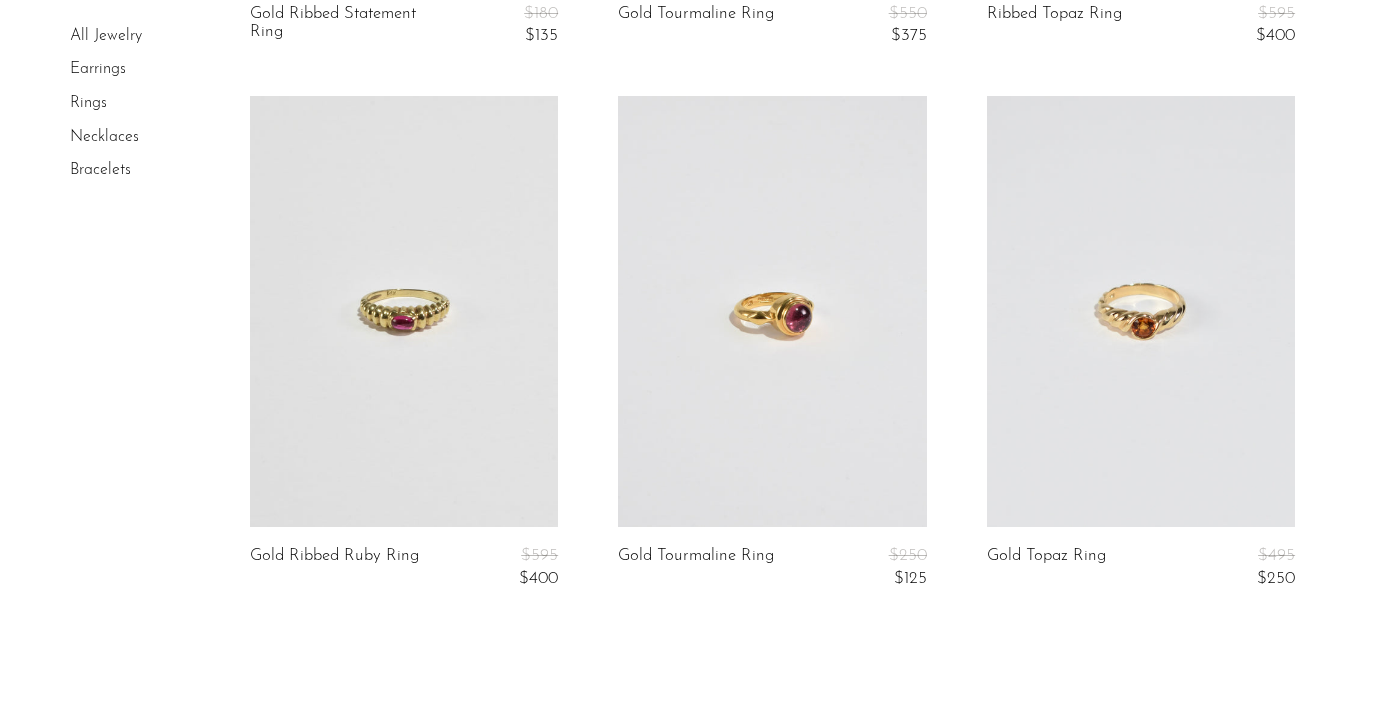 click on "Necklaces" at bounding box center [104, 137] 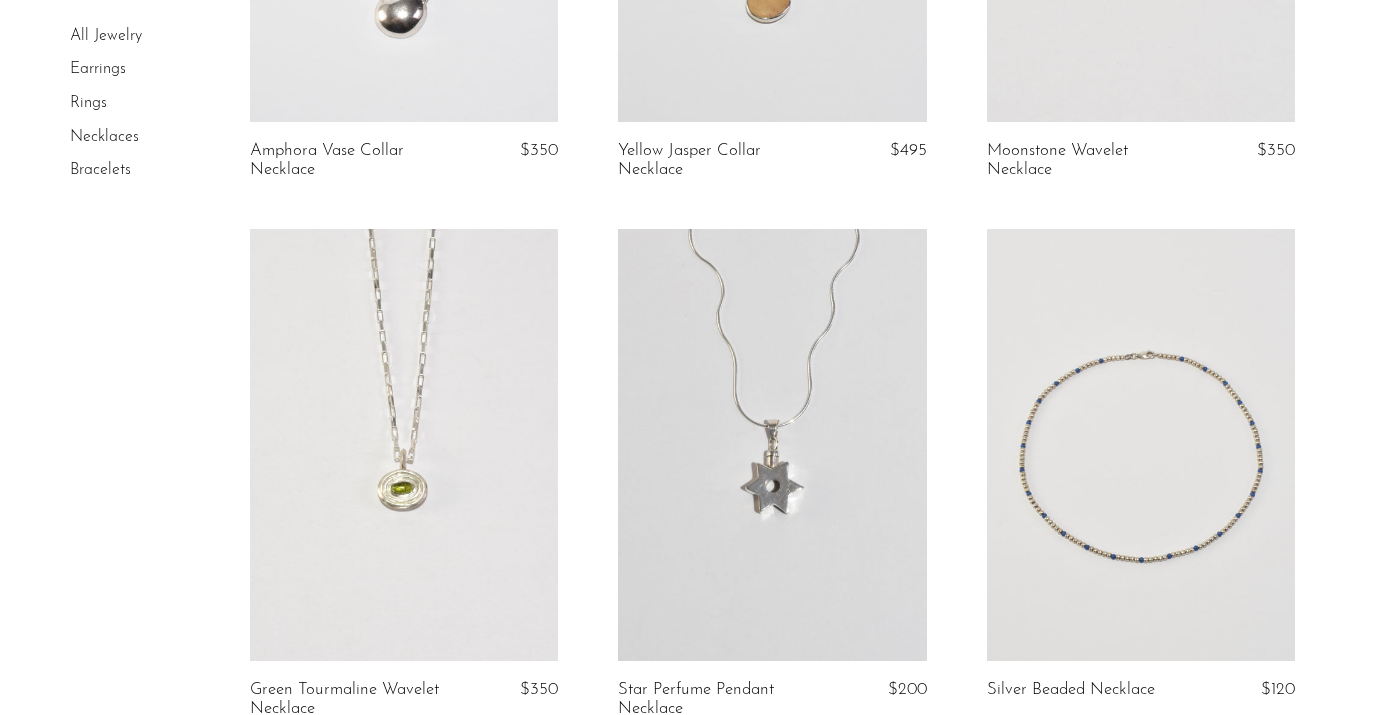 scroll, scrollTop: 2548, scrollLeft: 0, axis: vertical 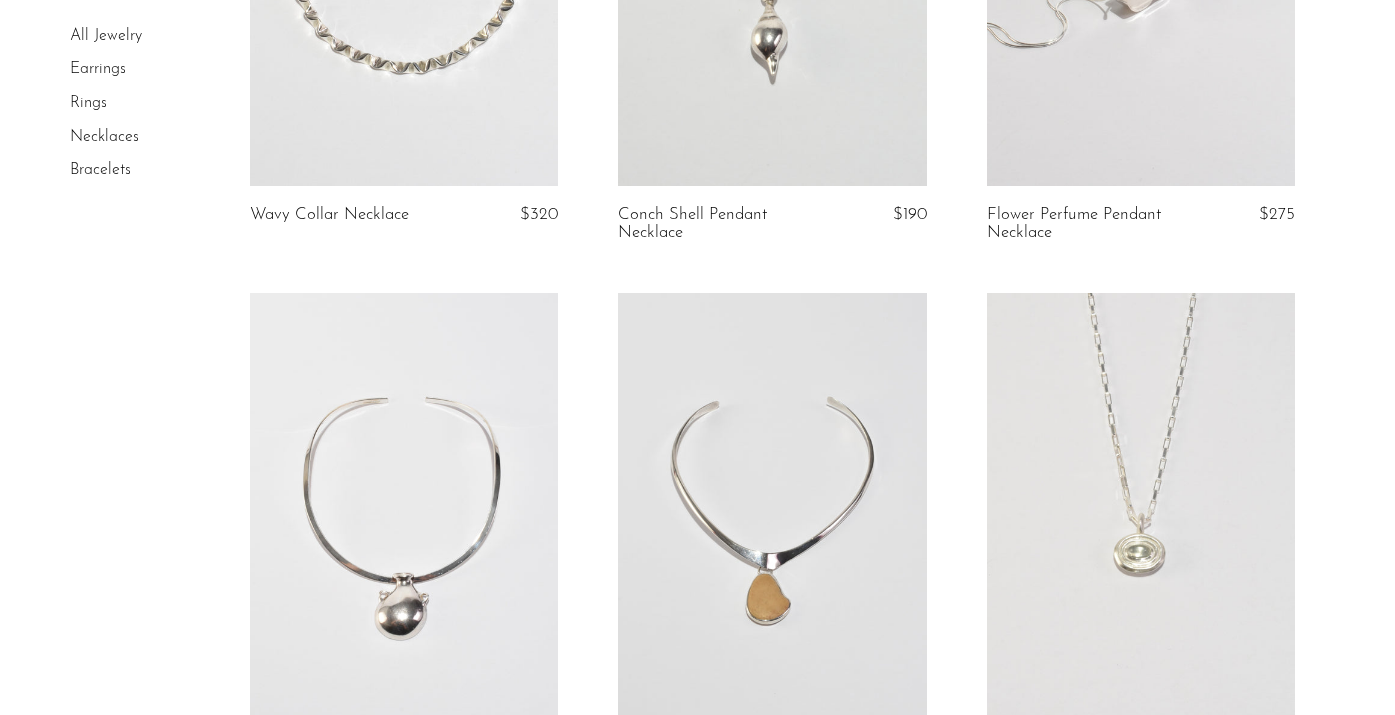 click on "Bracelets" at bounding box center (100, 170) 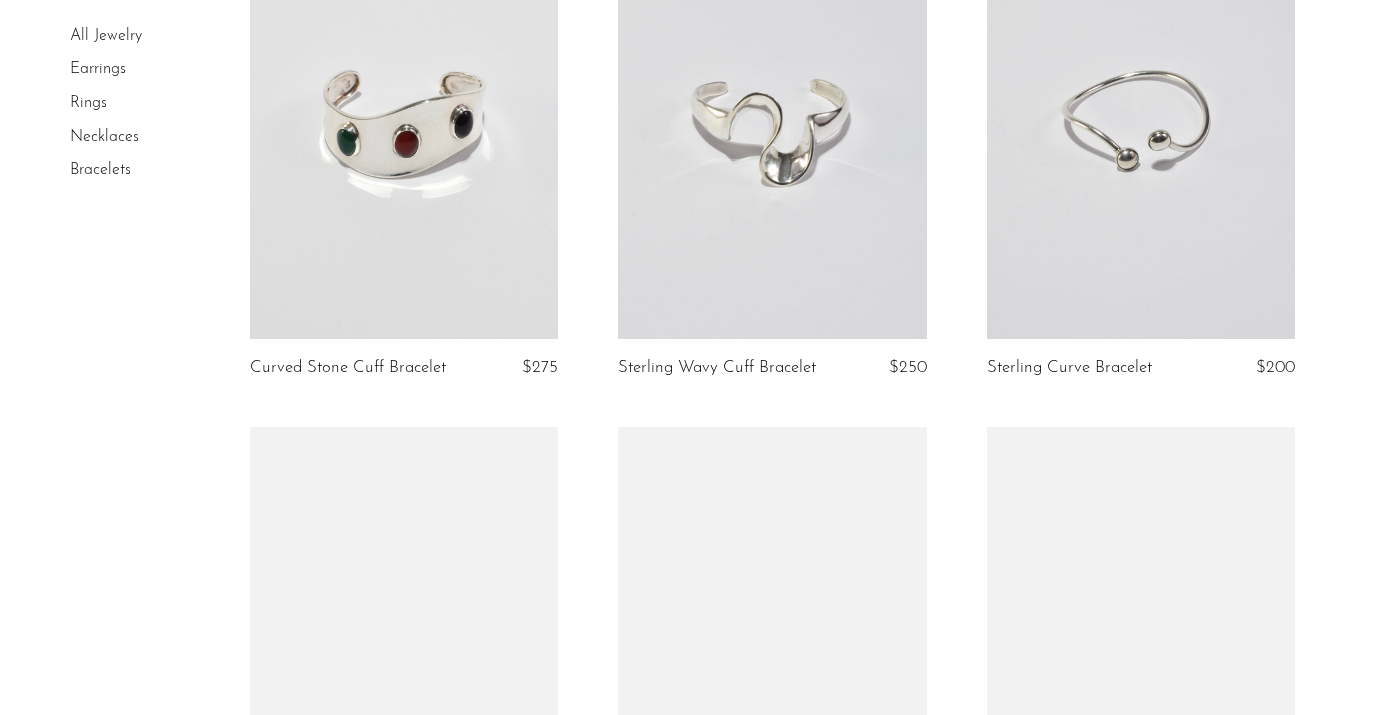 scroll, scrollTop: 0, scrollLeft: 0, axis: both 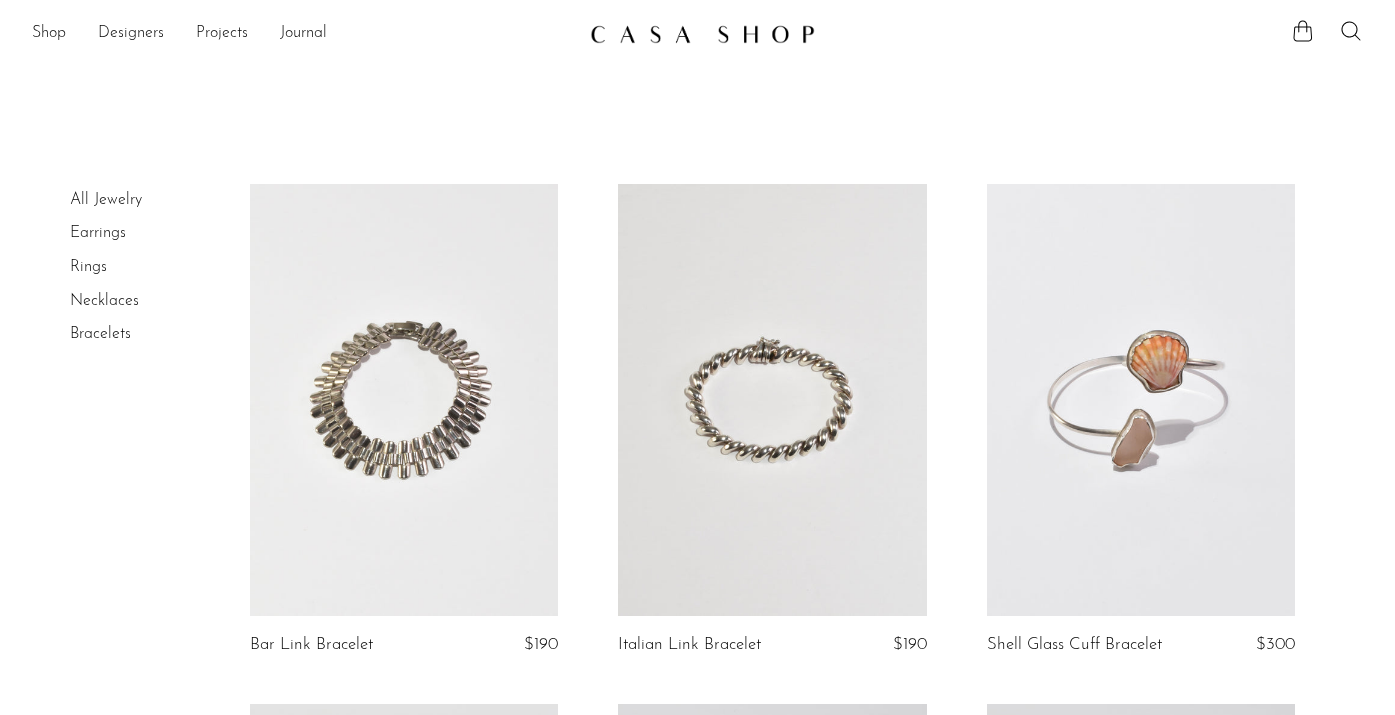 click on "Earrings" at bounding box center (98, 233) 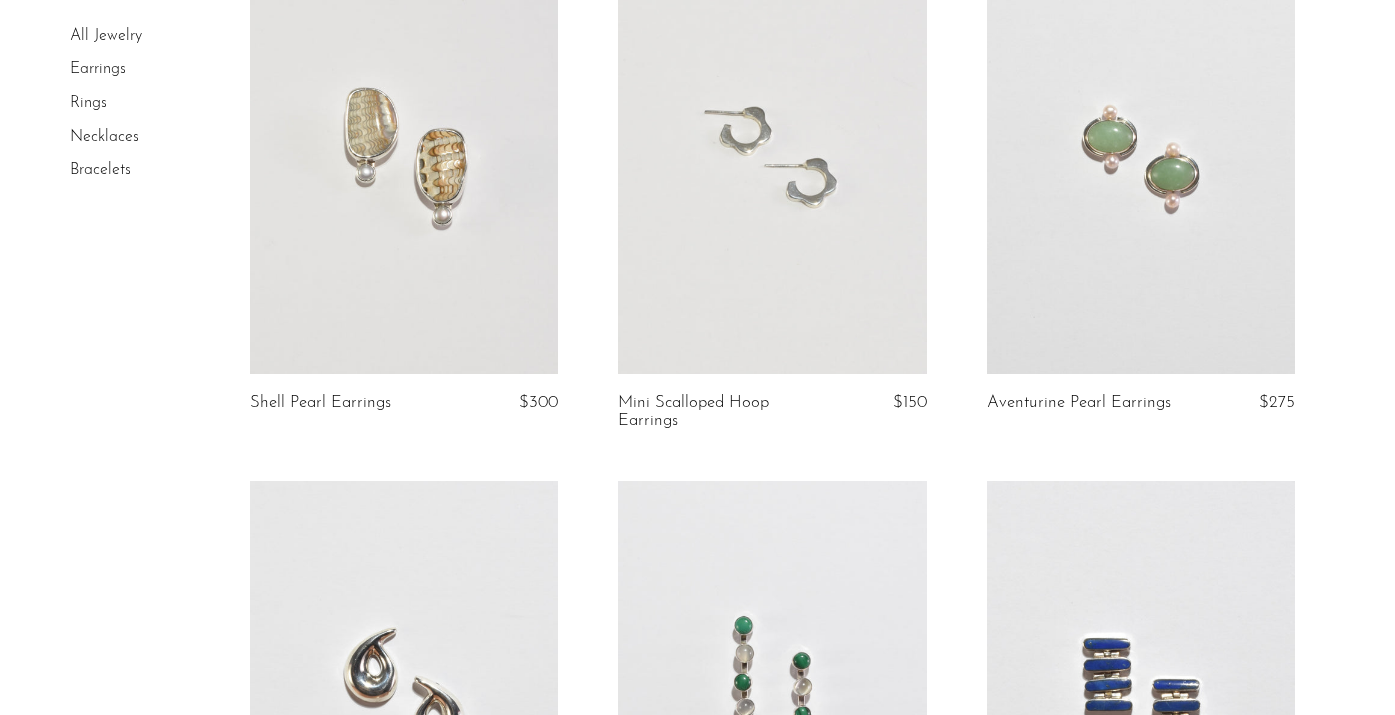 scroll, scrollTop: 0, scrollLeft: 0, axis: both 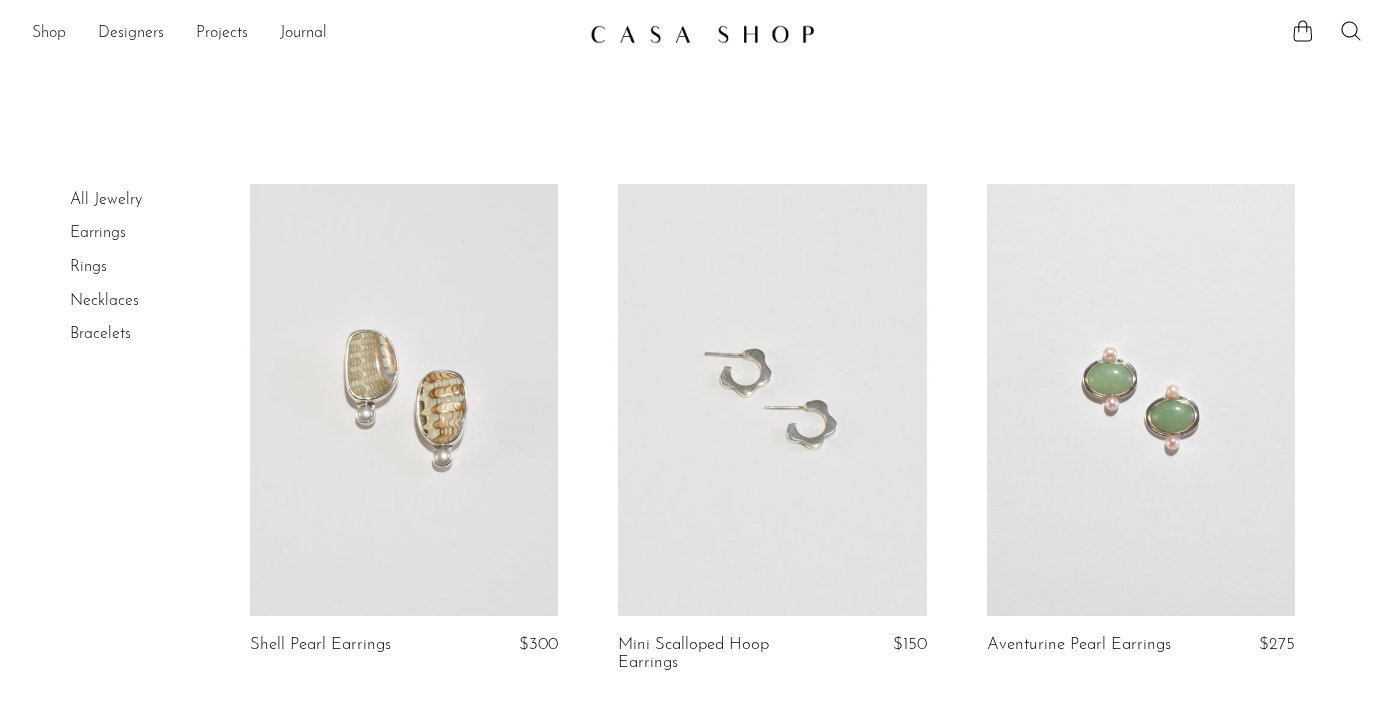 click on "Shop" at bounding box center (49, 34) 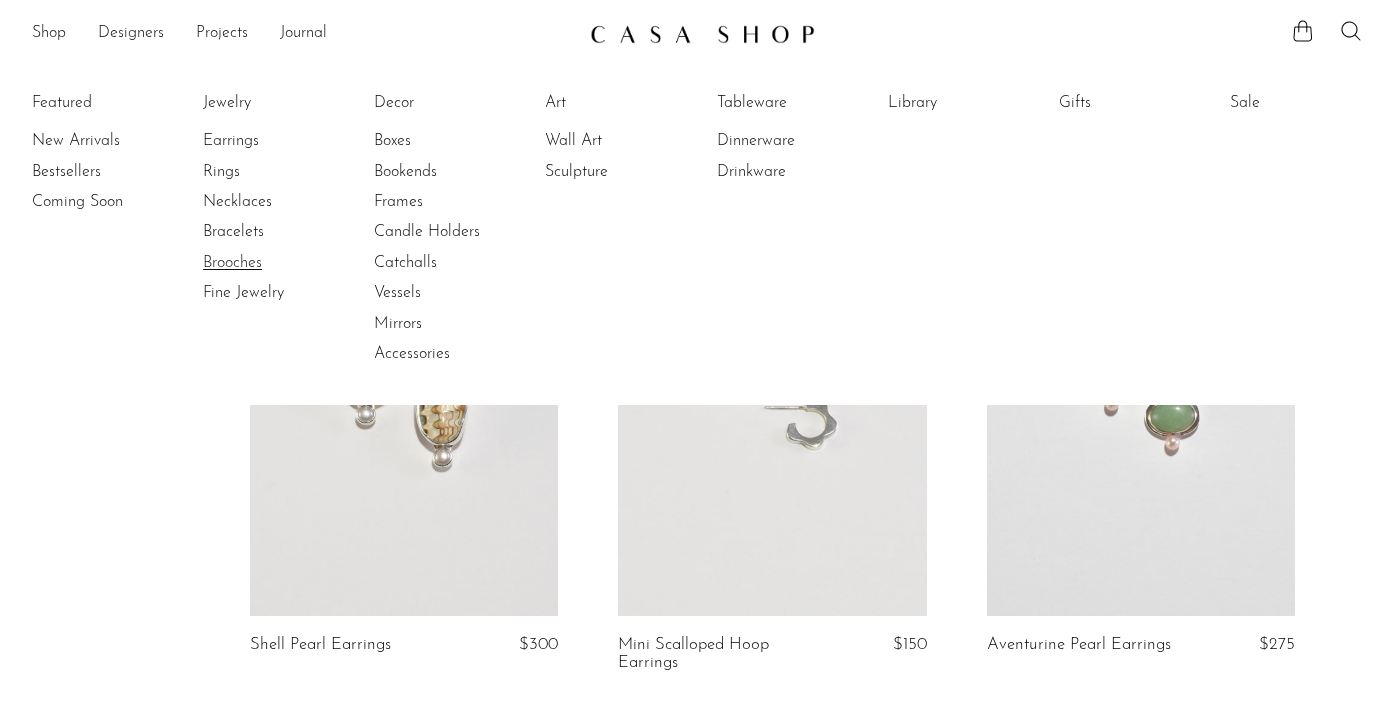 click on "Brooches" at bounding box center (278, 263) 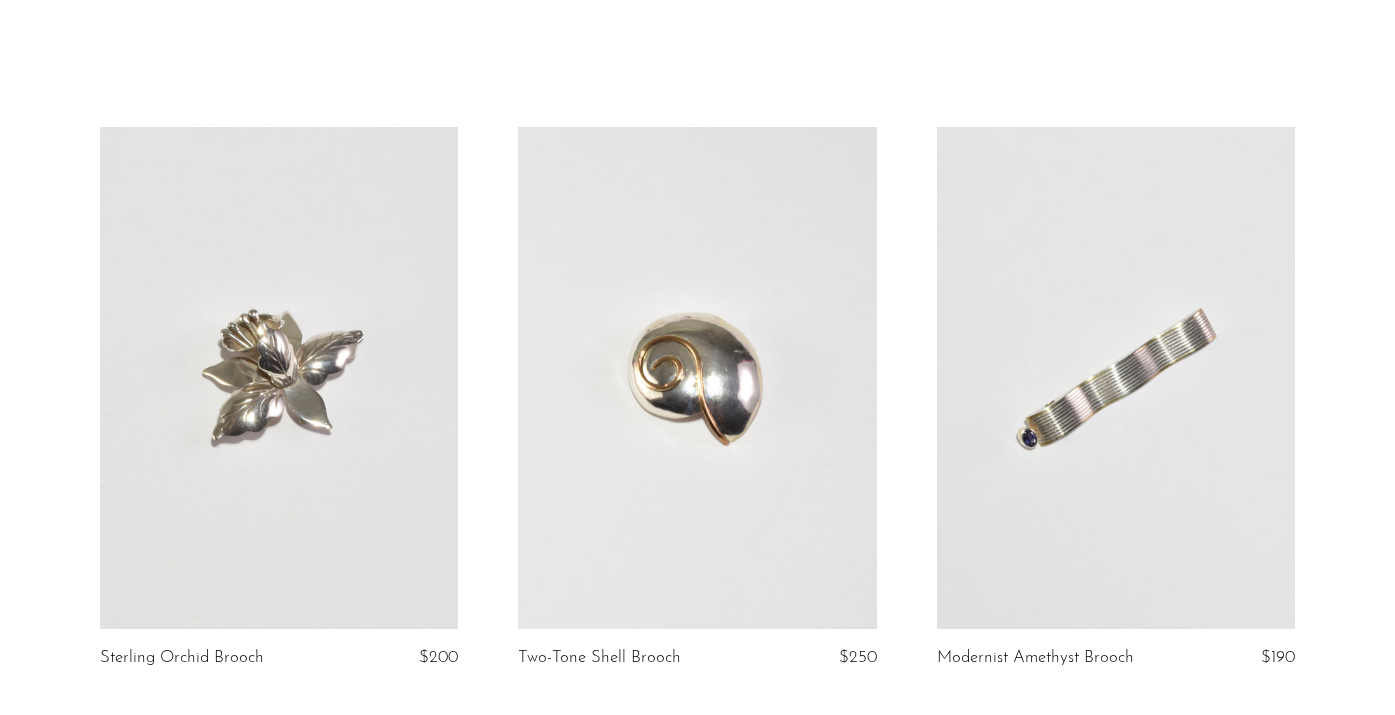 scroll, scrollTop: 0, scrollLeft: 0, axis: both 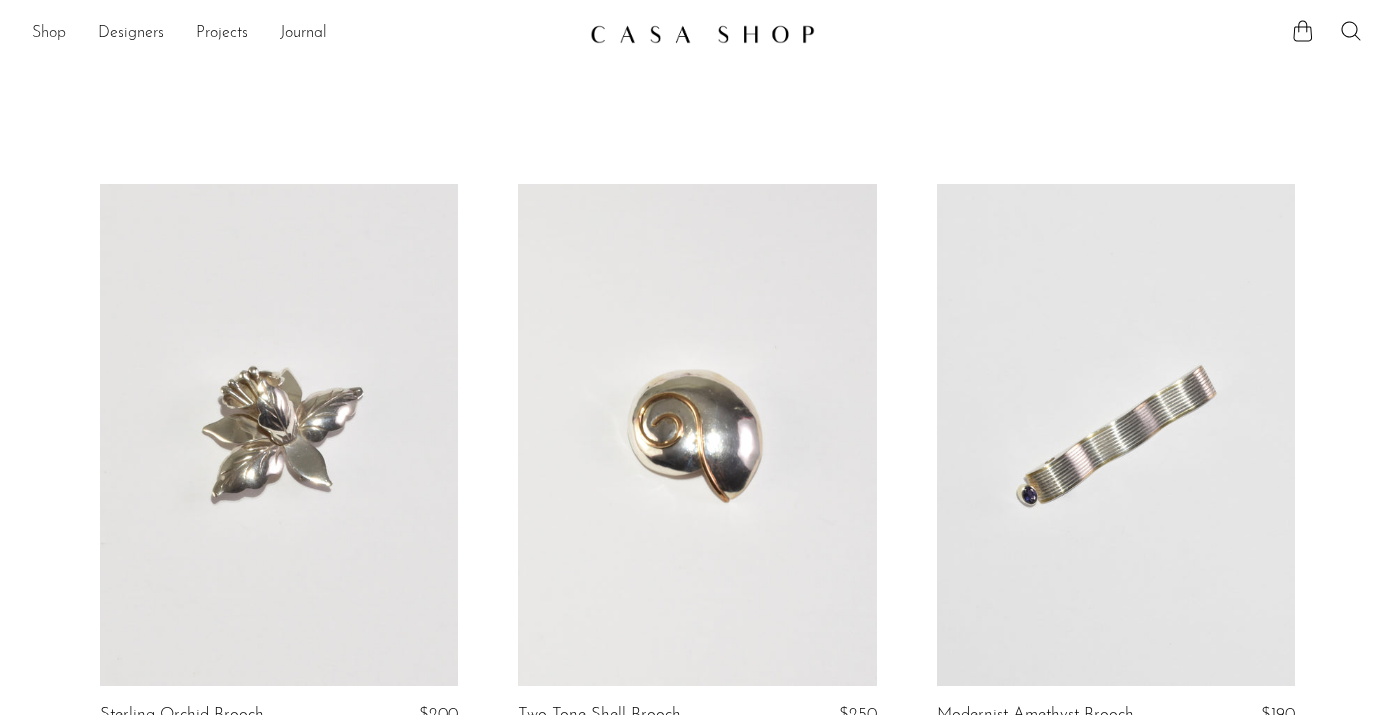 click on "Shop" at bounding box center [49, 34] 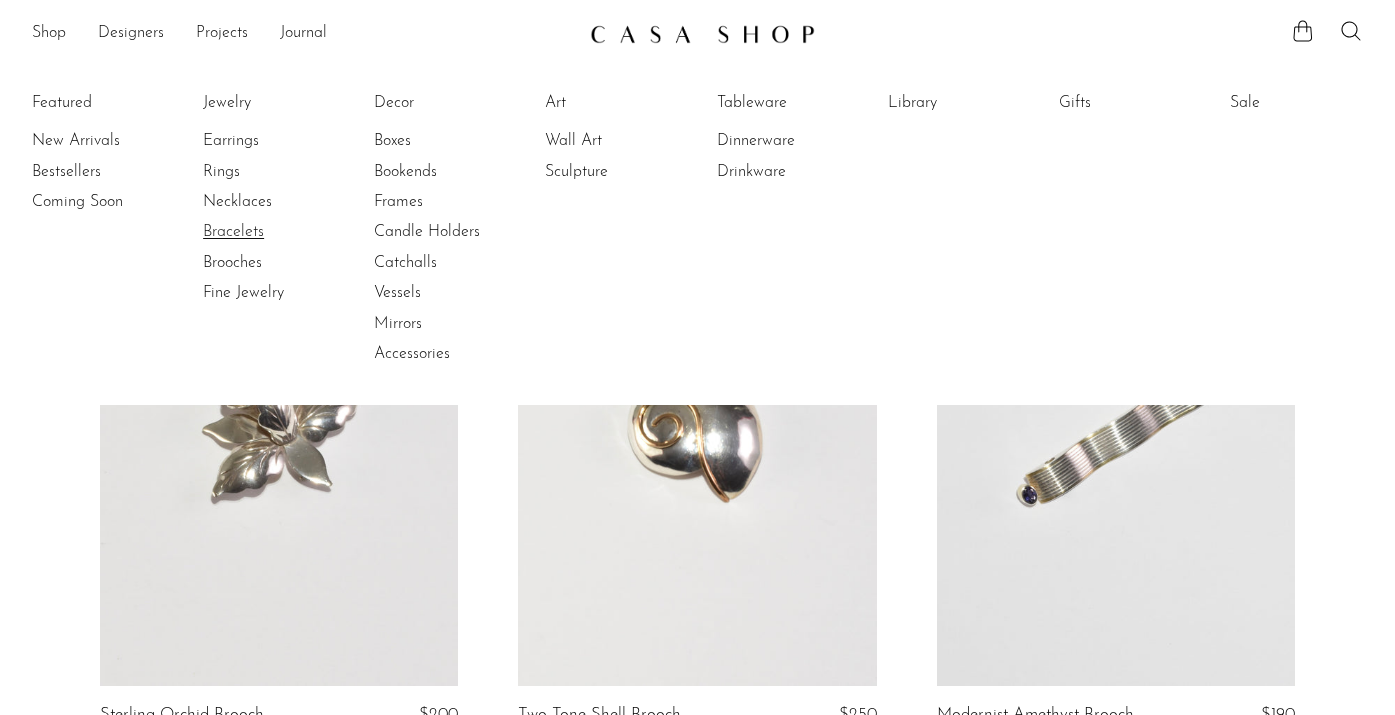 click on "Bracelets" at bounding box center [278, 232] 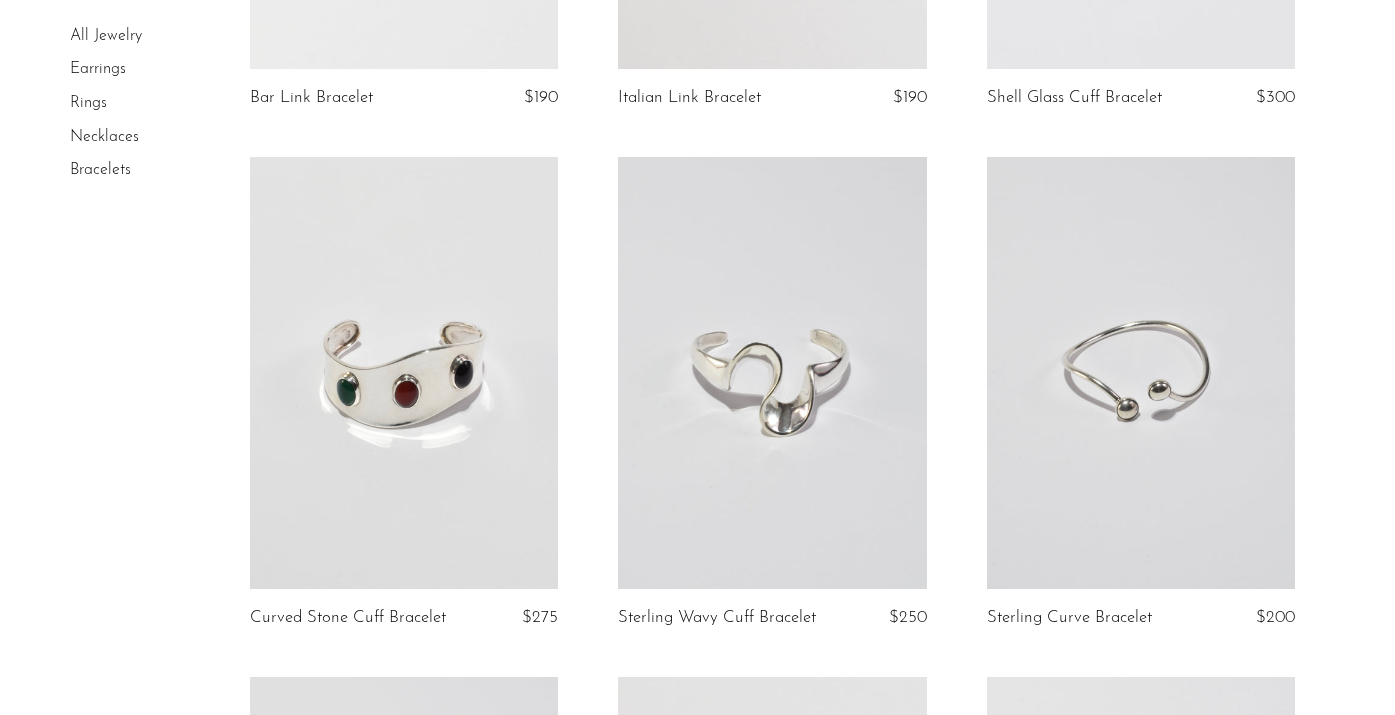 scroll, scrollTop: 0, scrollLeft: 0, axis: both 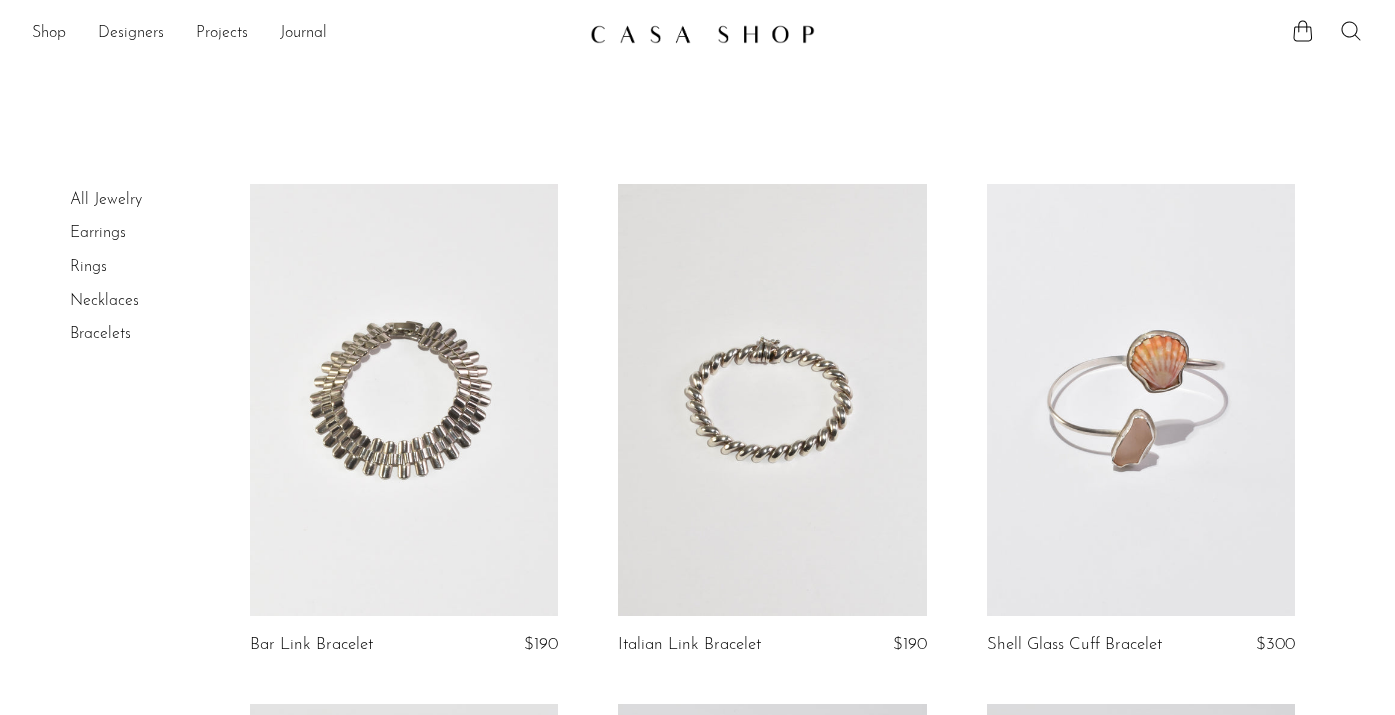 click 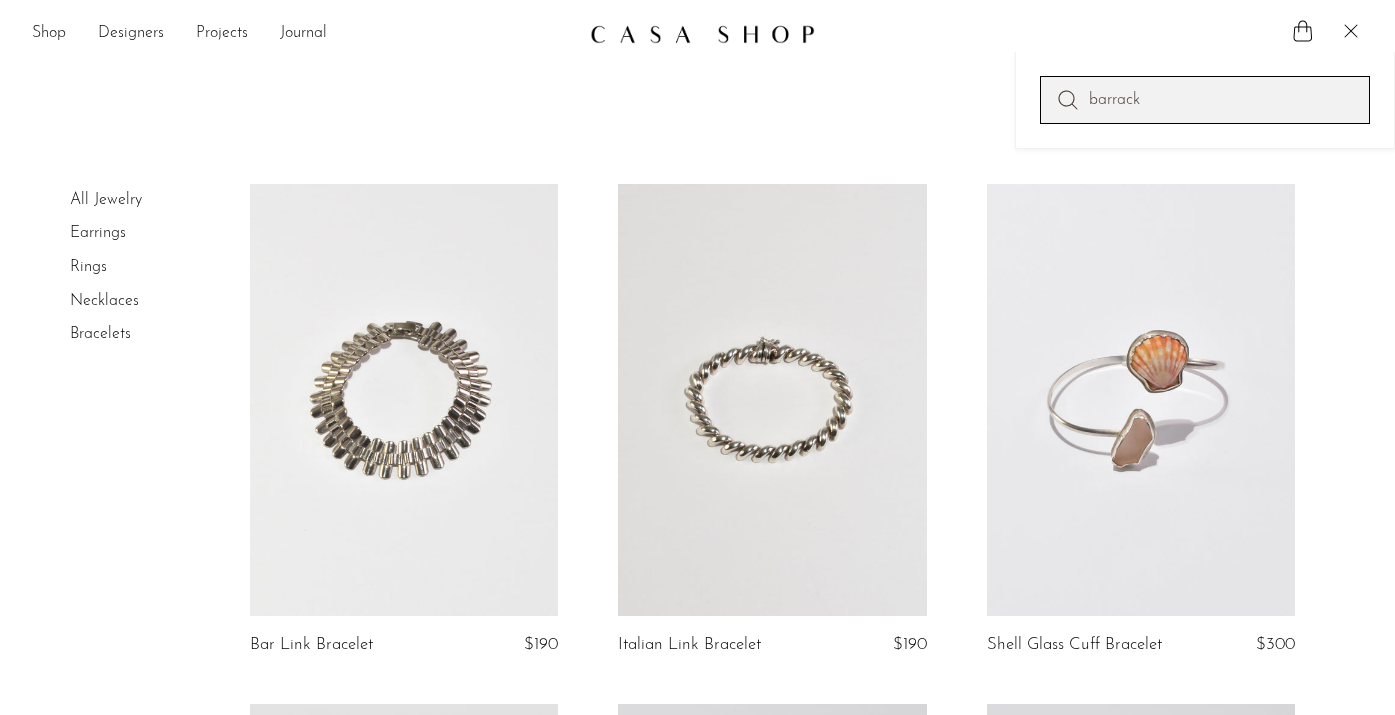 type on "barrack" 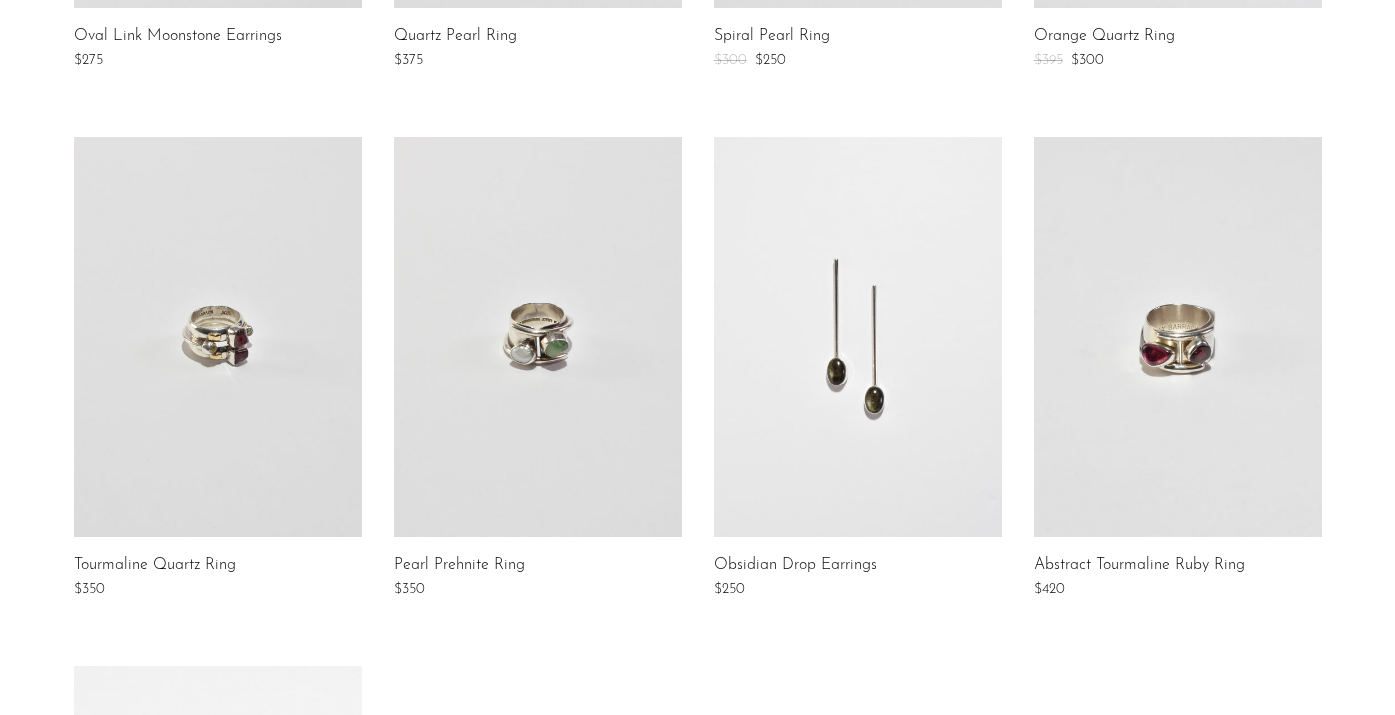 scroll, scrollTop: 0, scrollLeft: 0, axis: both 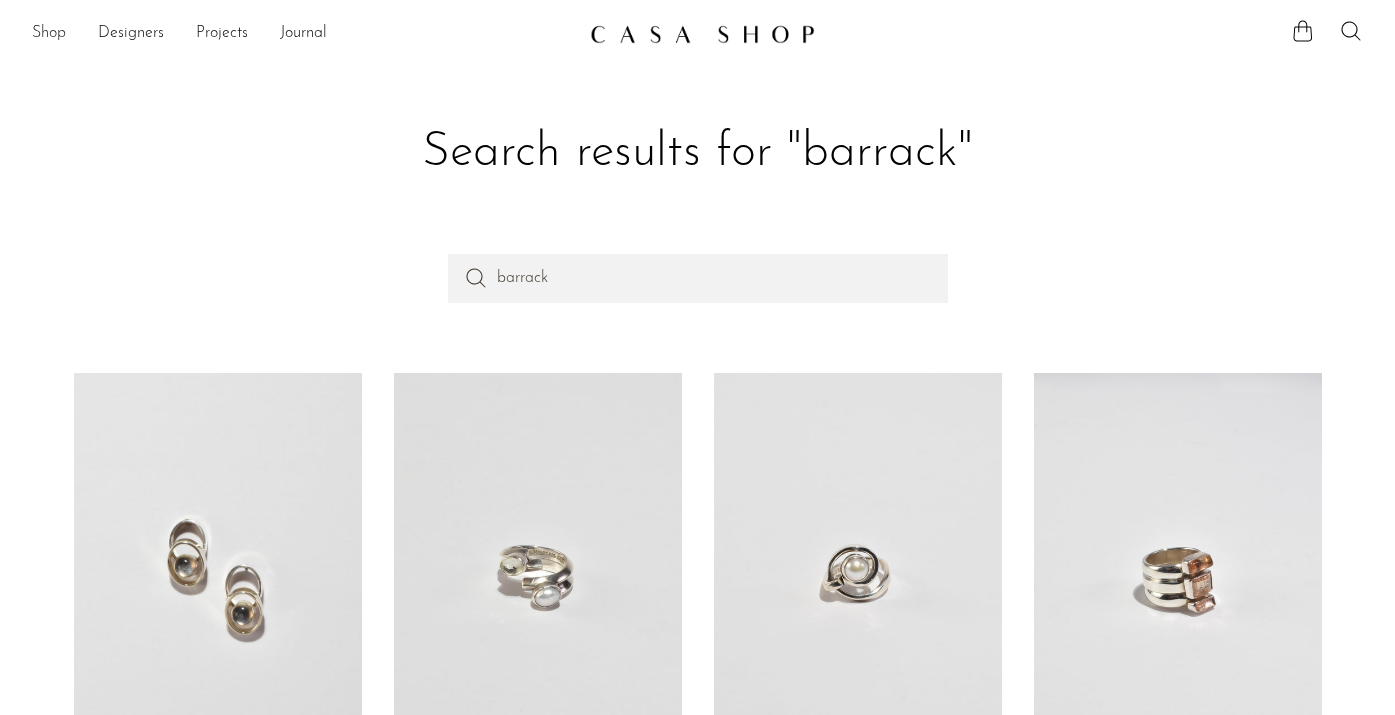 click on "Shop" at bounding box center (49, 34) 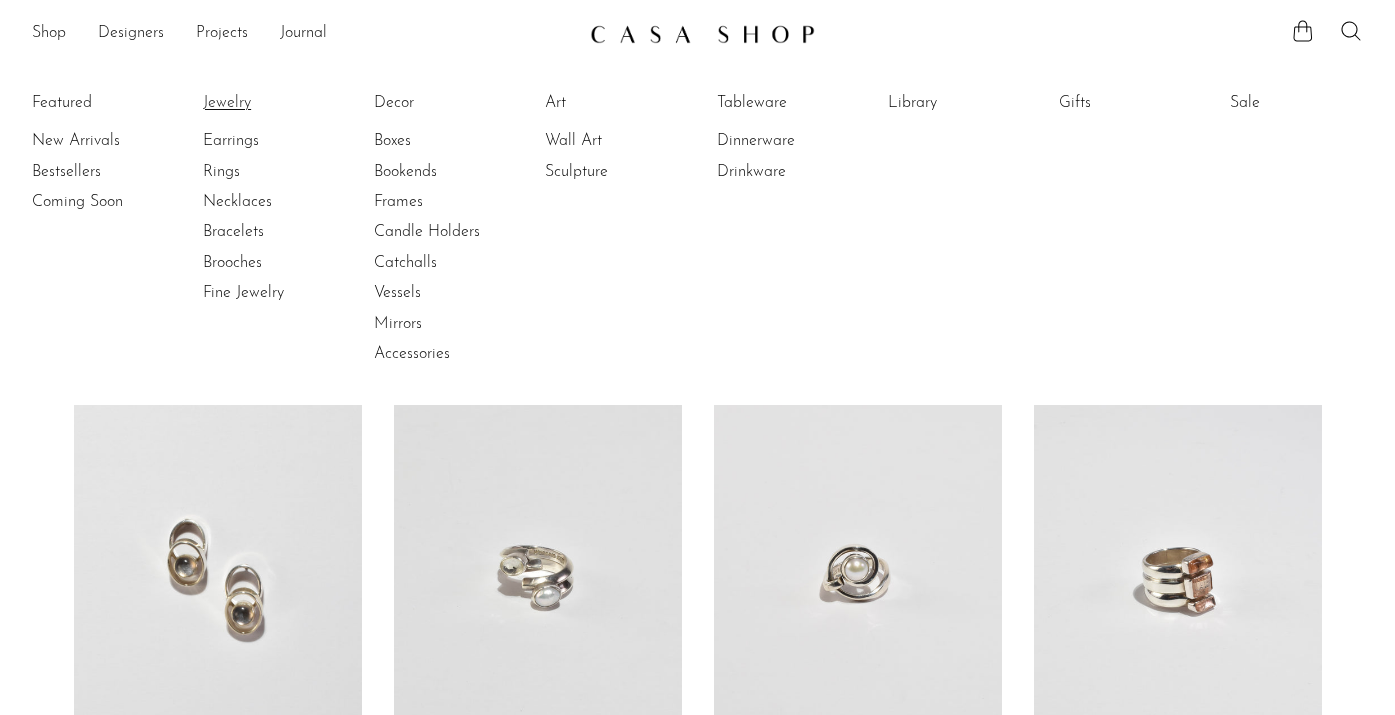 click on "Jewelry" at bounding box center [278, 103] 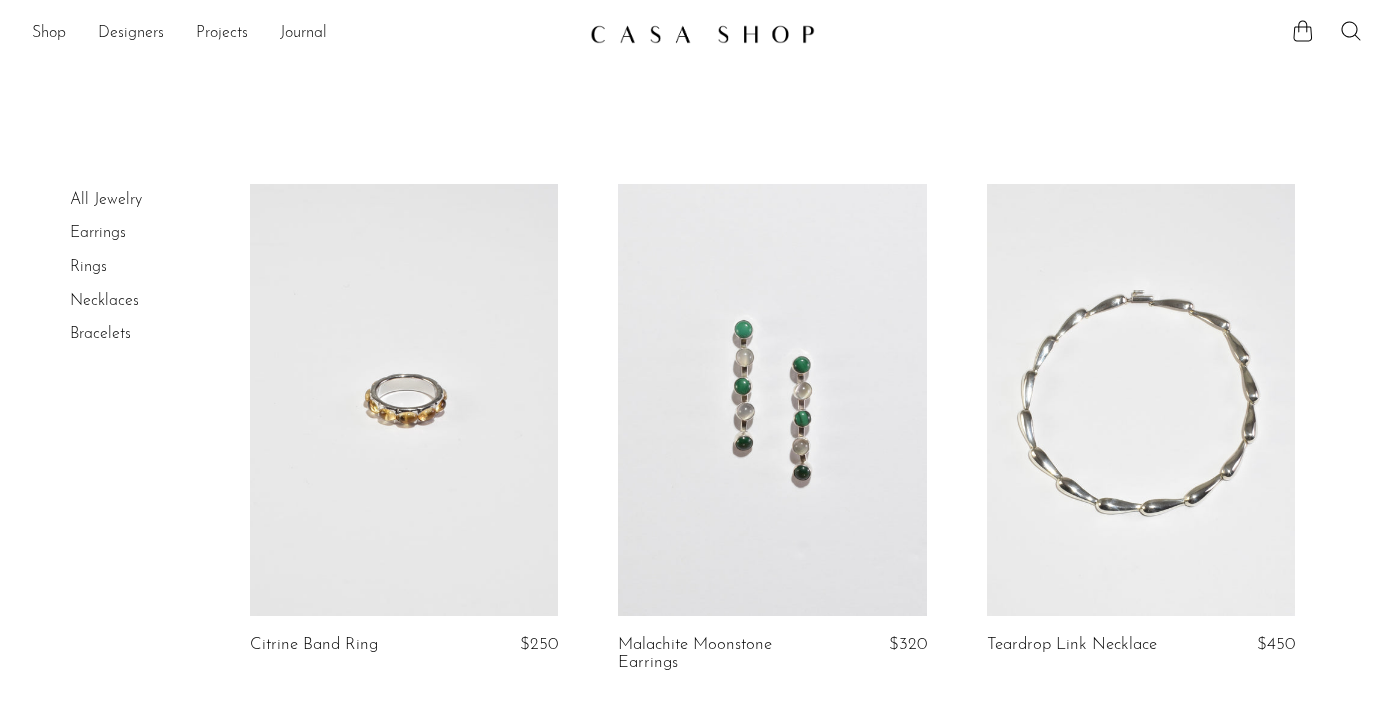scroll, scrollTop: 0, scrollLeft: 0, axis: both 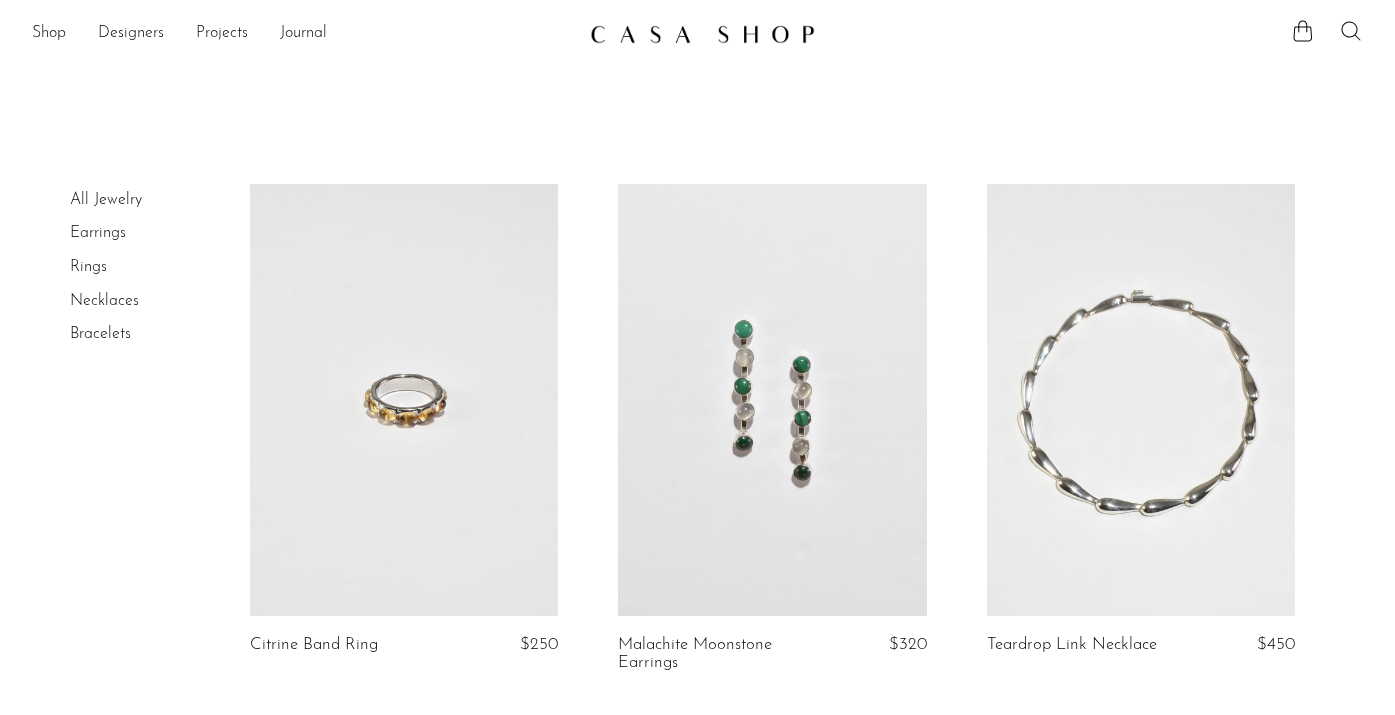 click 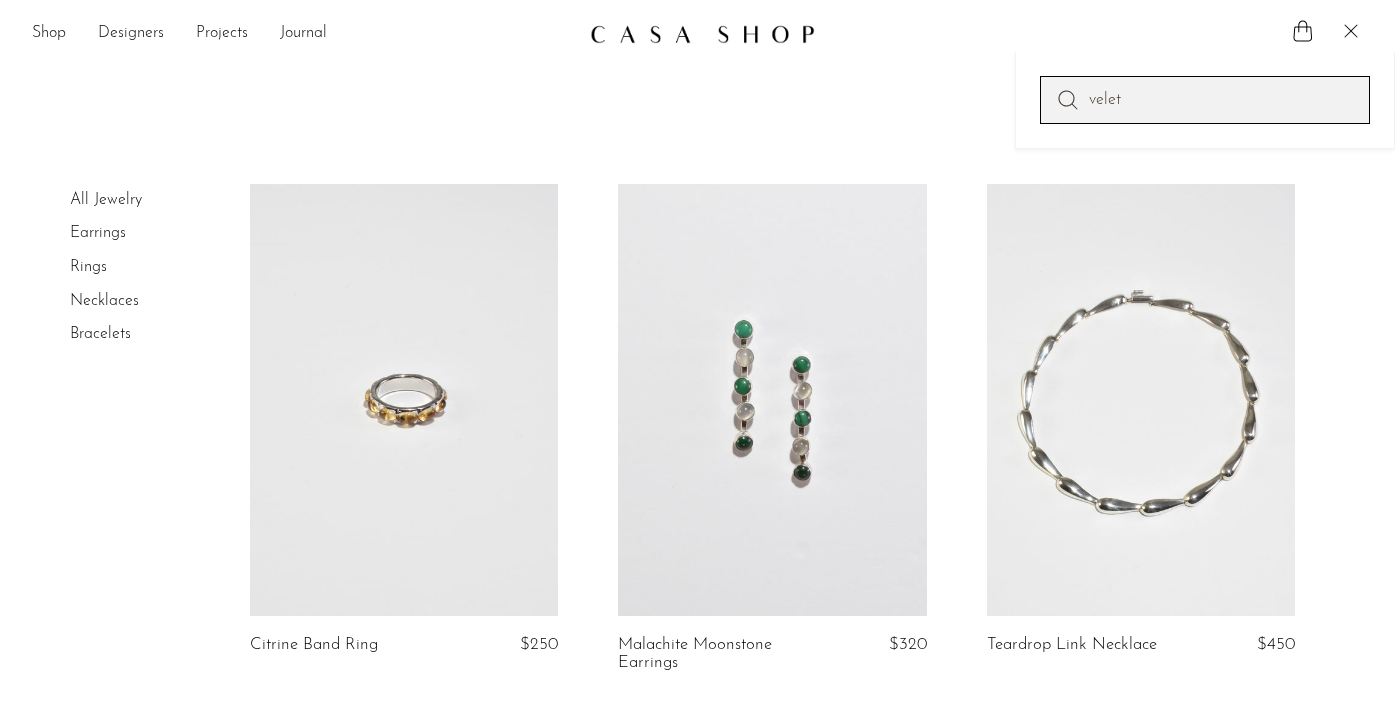 type on "velet" 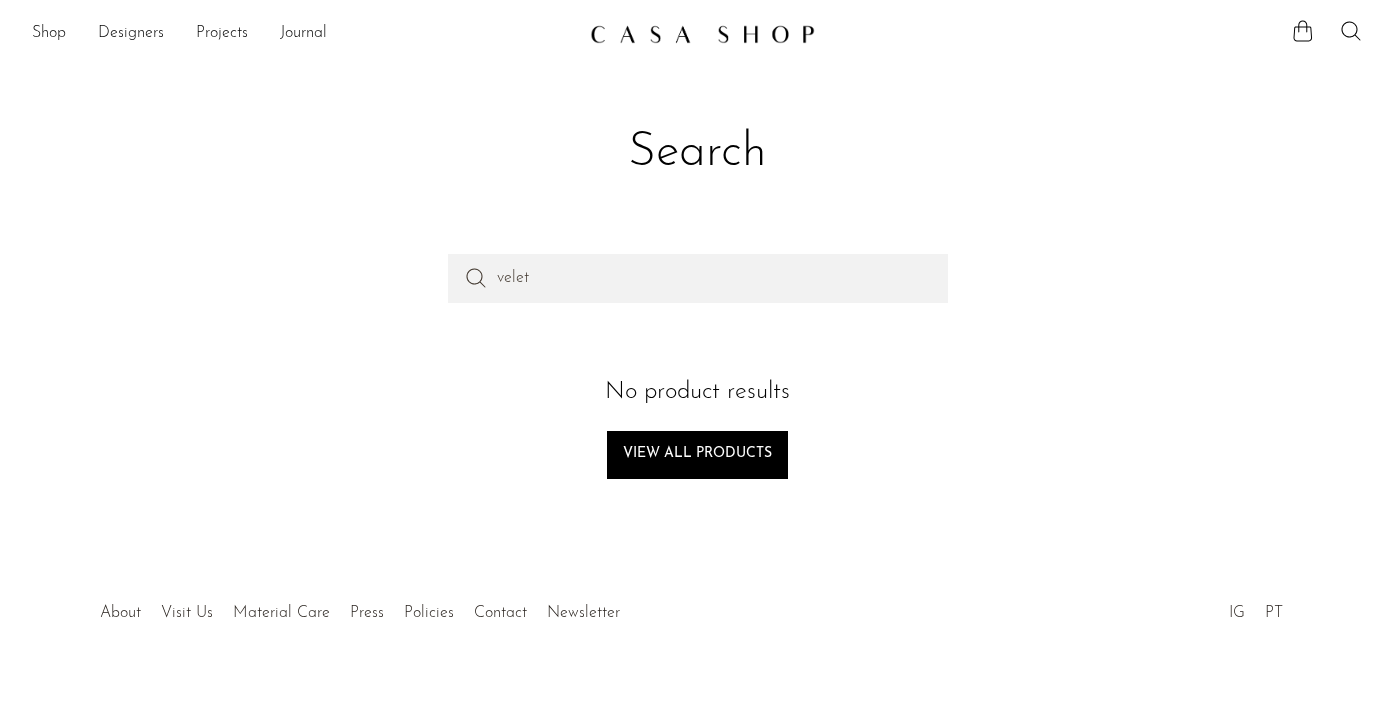 scroll, scrollTop: 0, scrollLeft: 0, axis: both 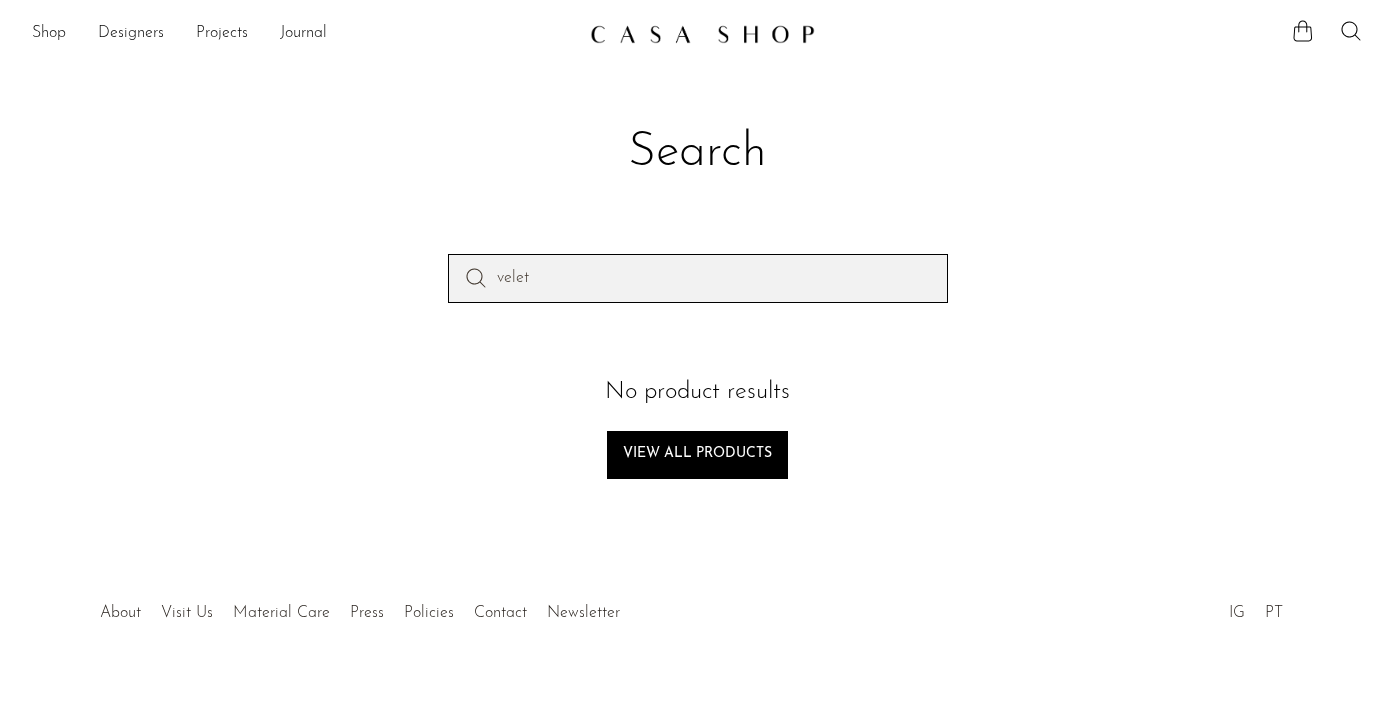 click on "velet" at bounding box center (698, 278) 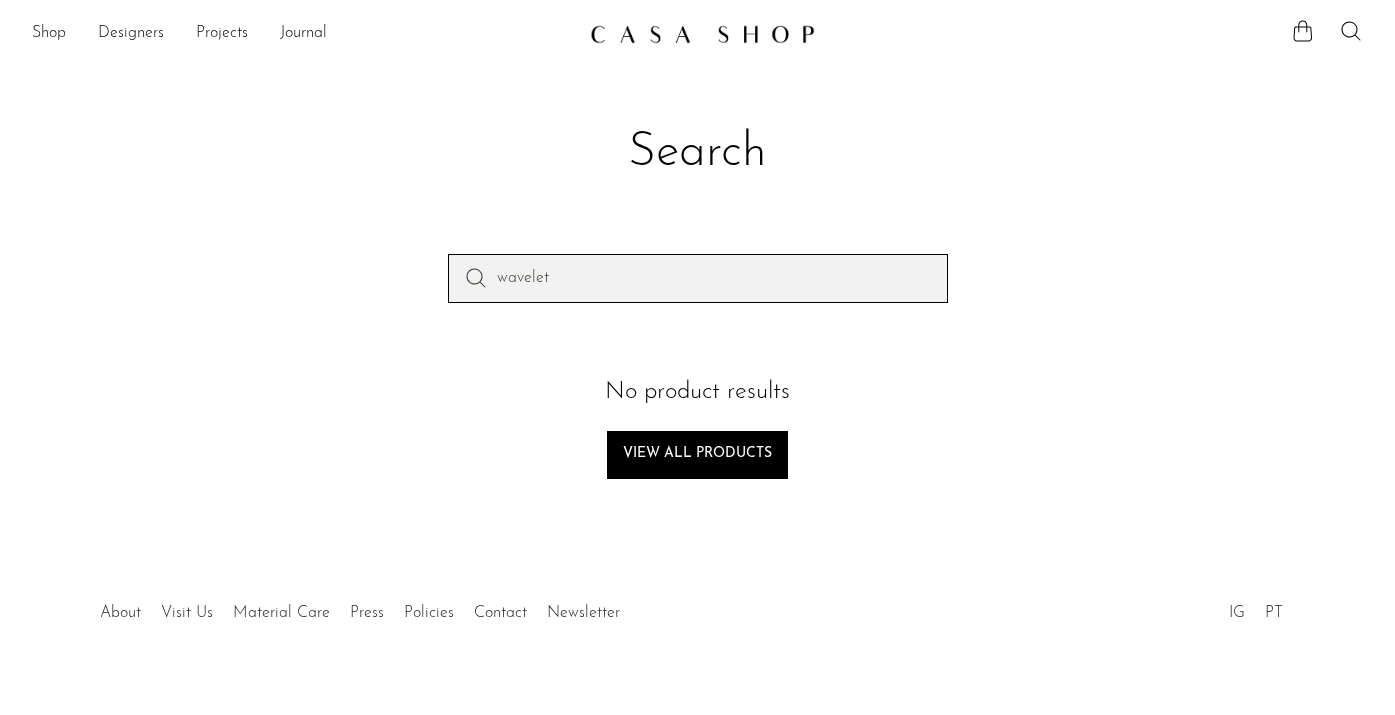 type on "wavelet" 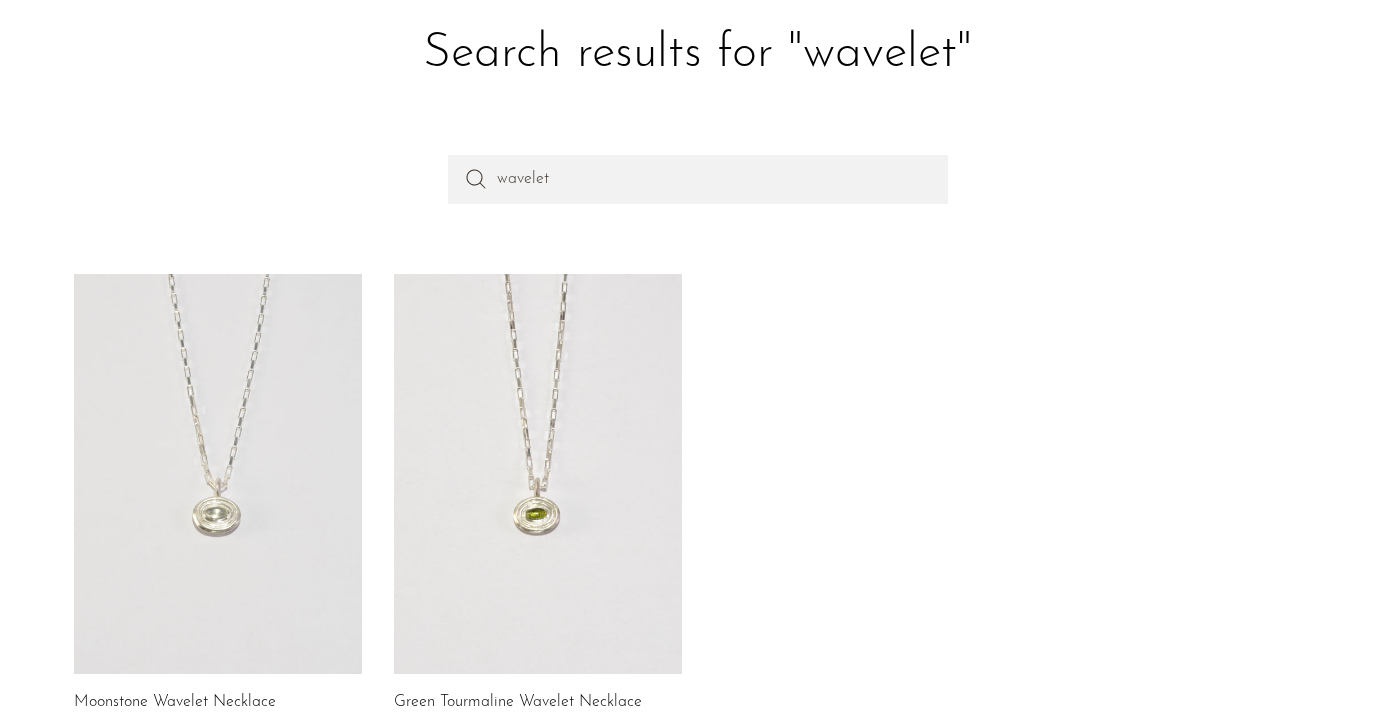 scroll, scrollTop: 143, scrollLeft: 0, axis: vertical 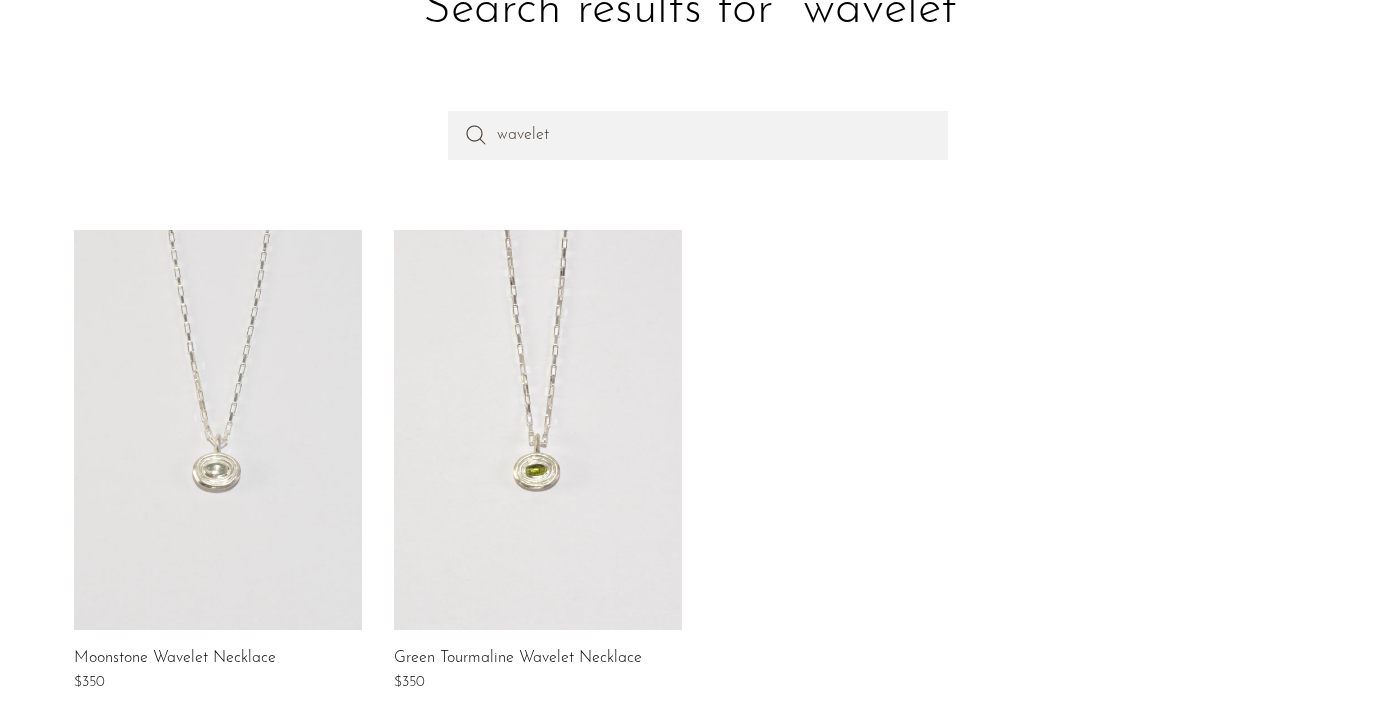 click at bounding box center (538, 430) 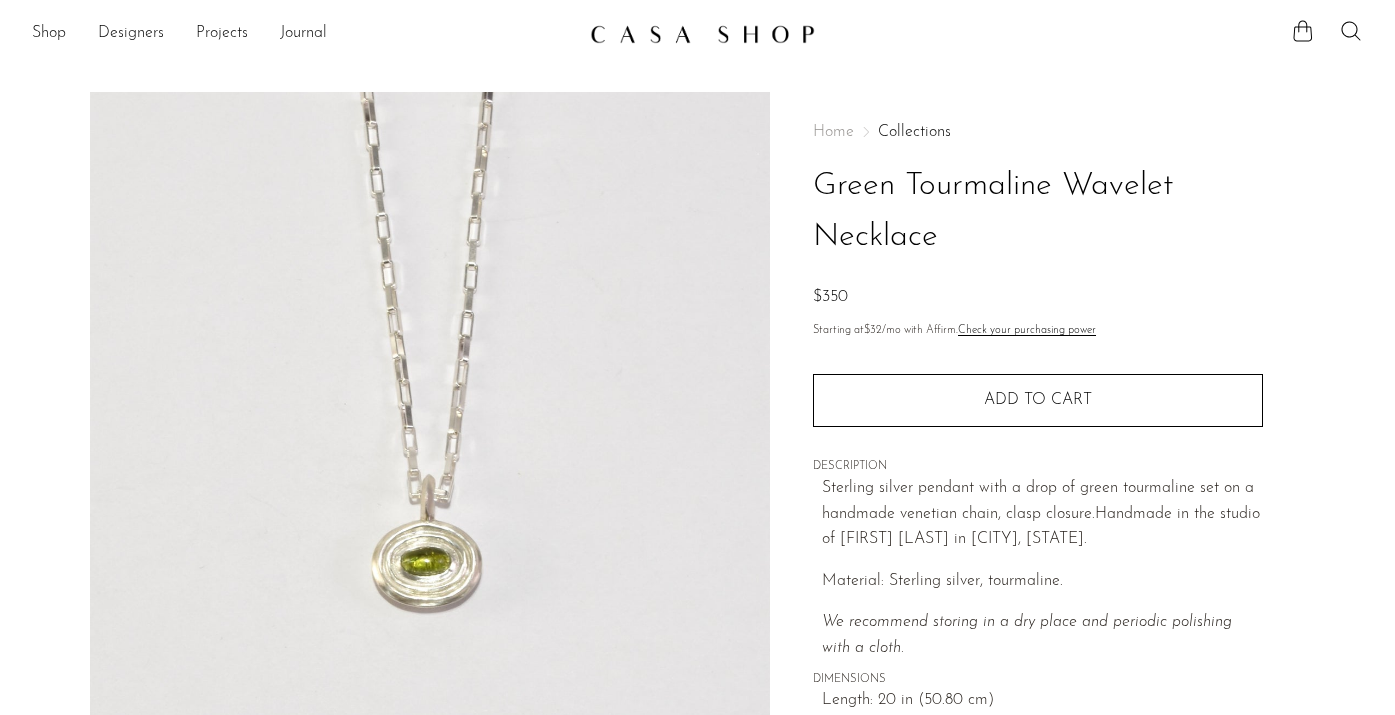 scroll, scrollTop: 0, scrollLeft: 0, axis: both 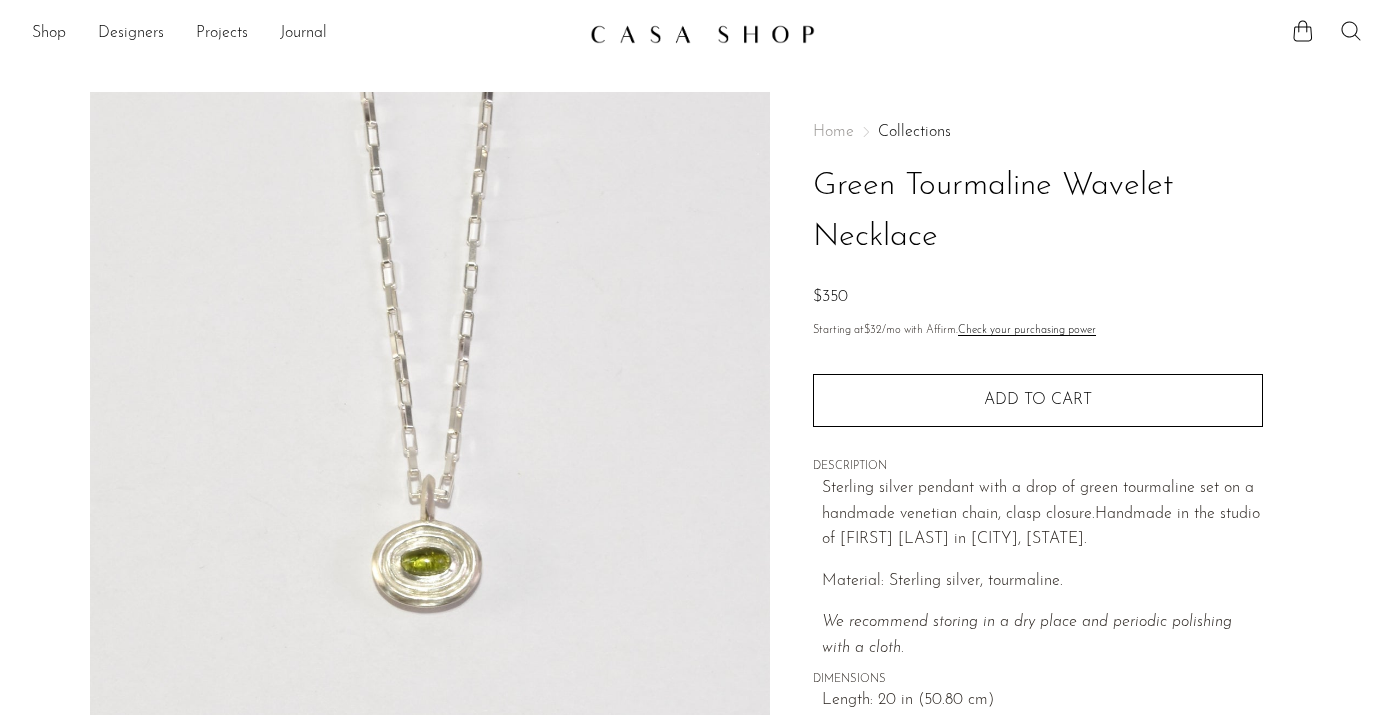 click 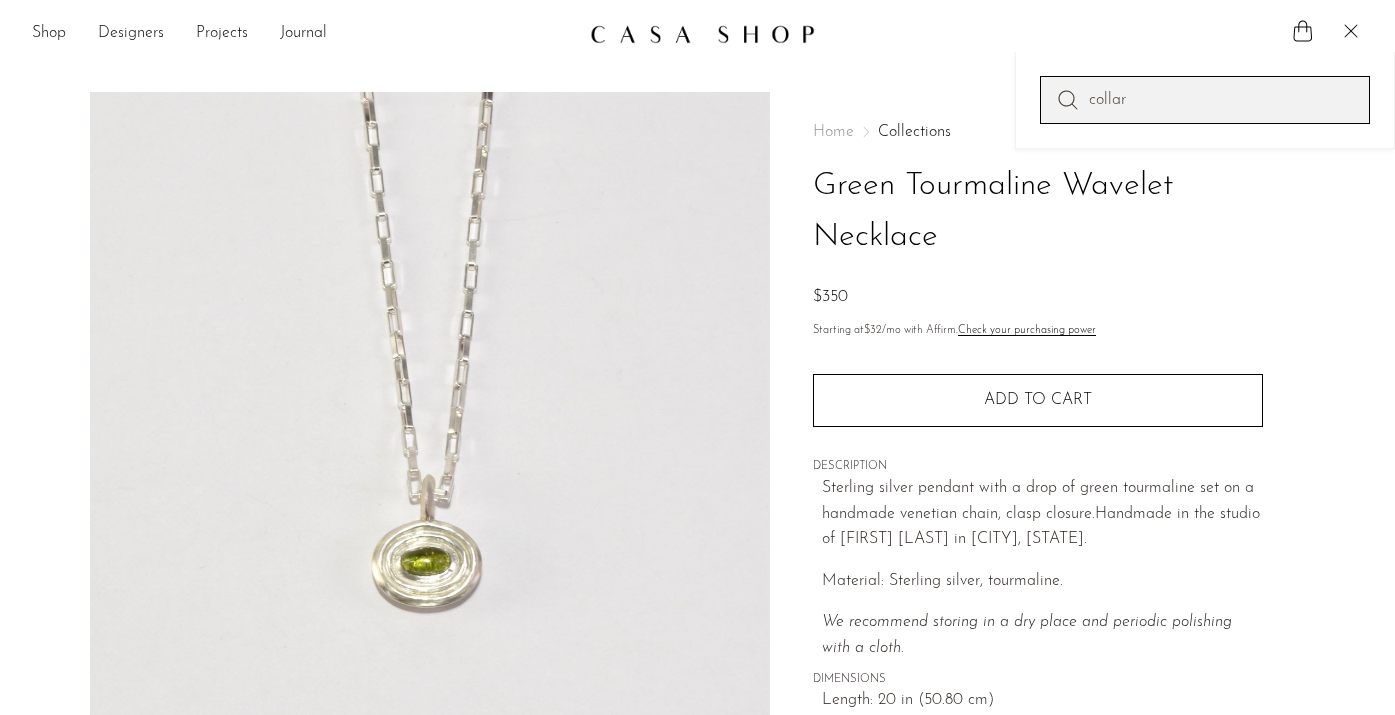 type on "collar" 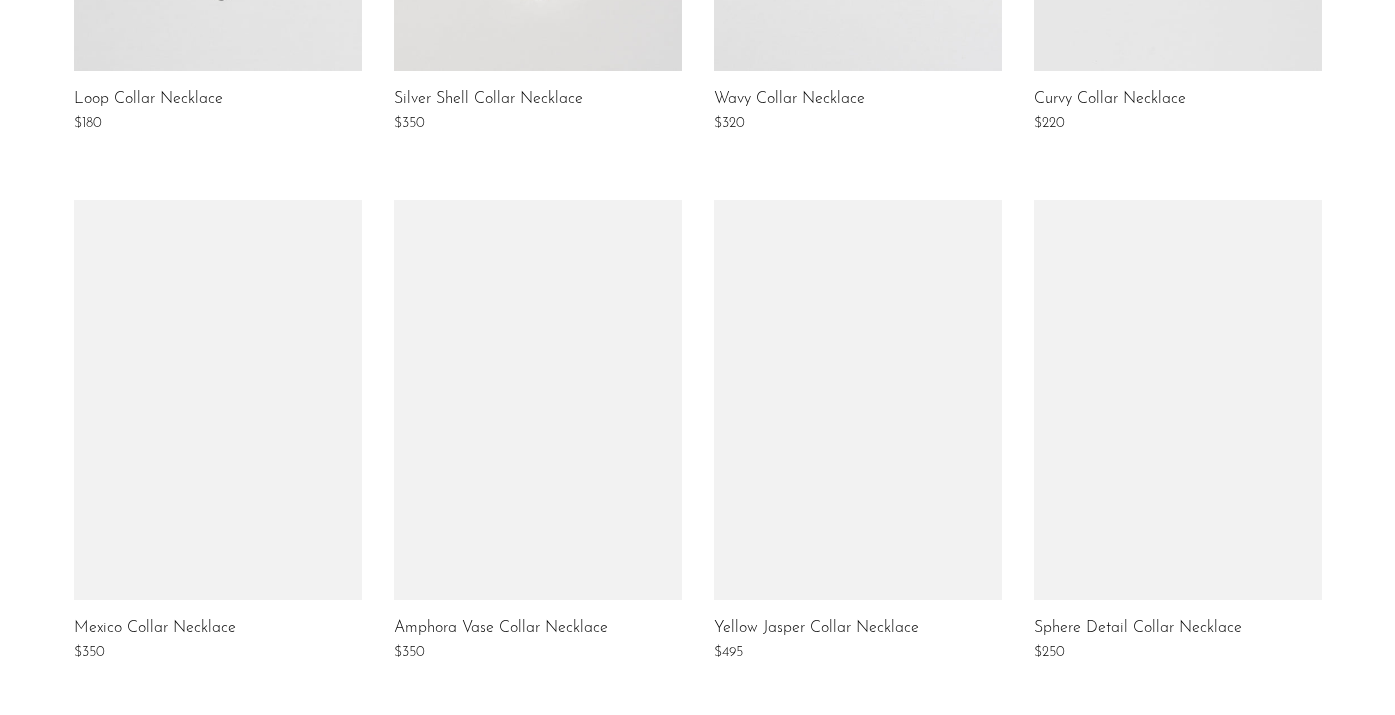 scroll, scrollTop: 917, scrollLeft: 0, axis: vertical 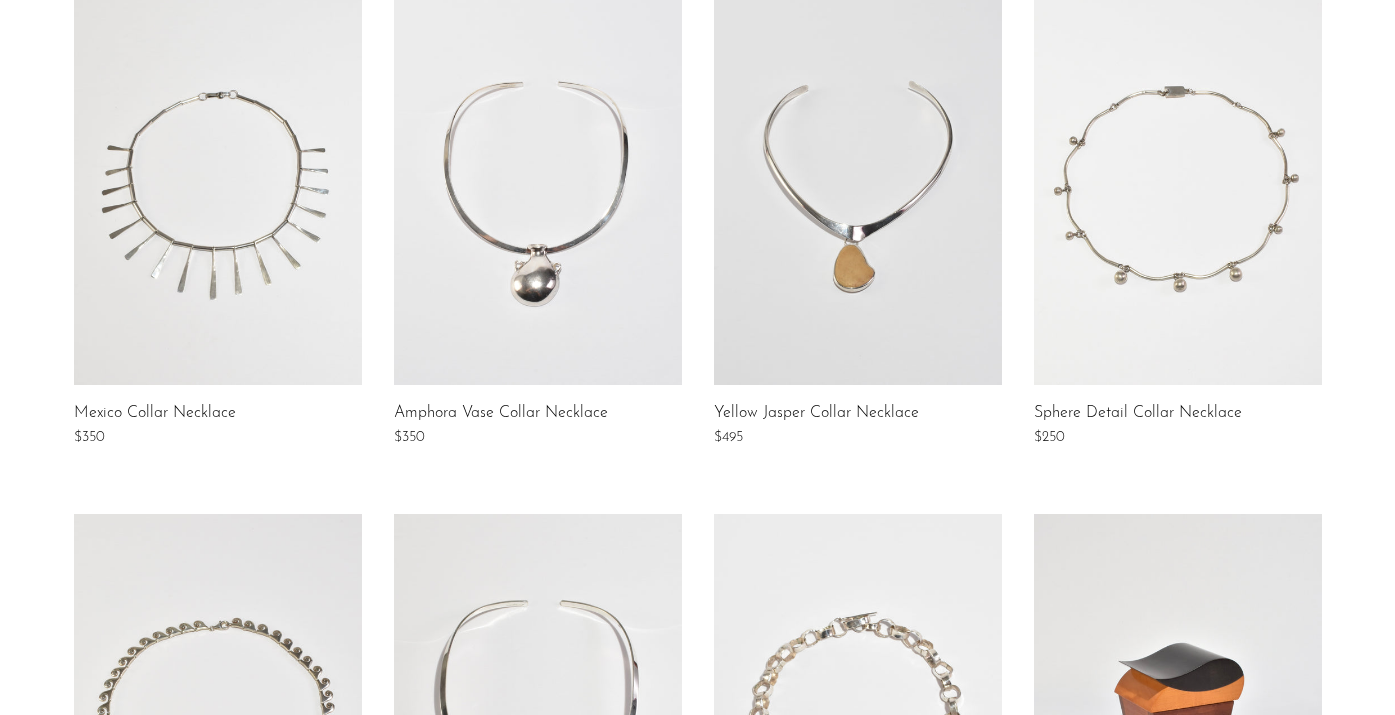 click at bounding box center [858, 185] 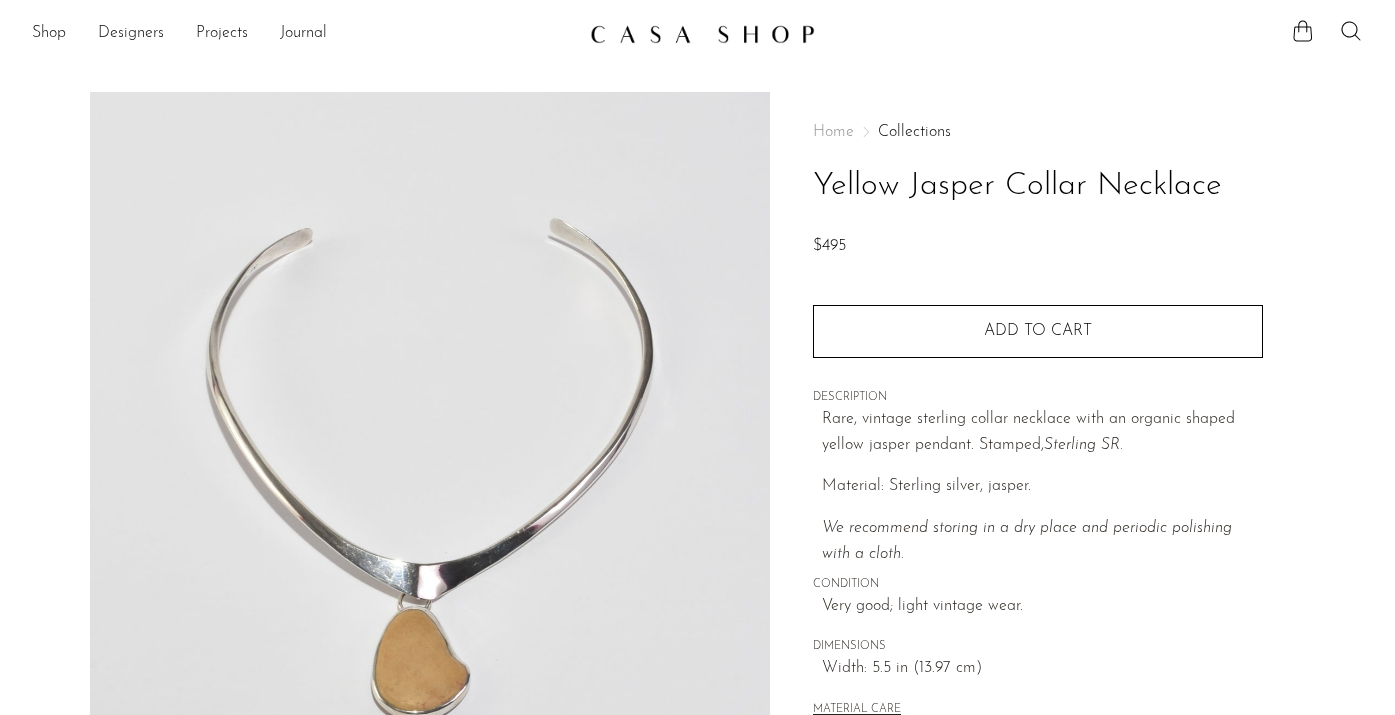 scroll, scrollTop: 0, scrollLeft: 0, axis: both 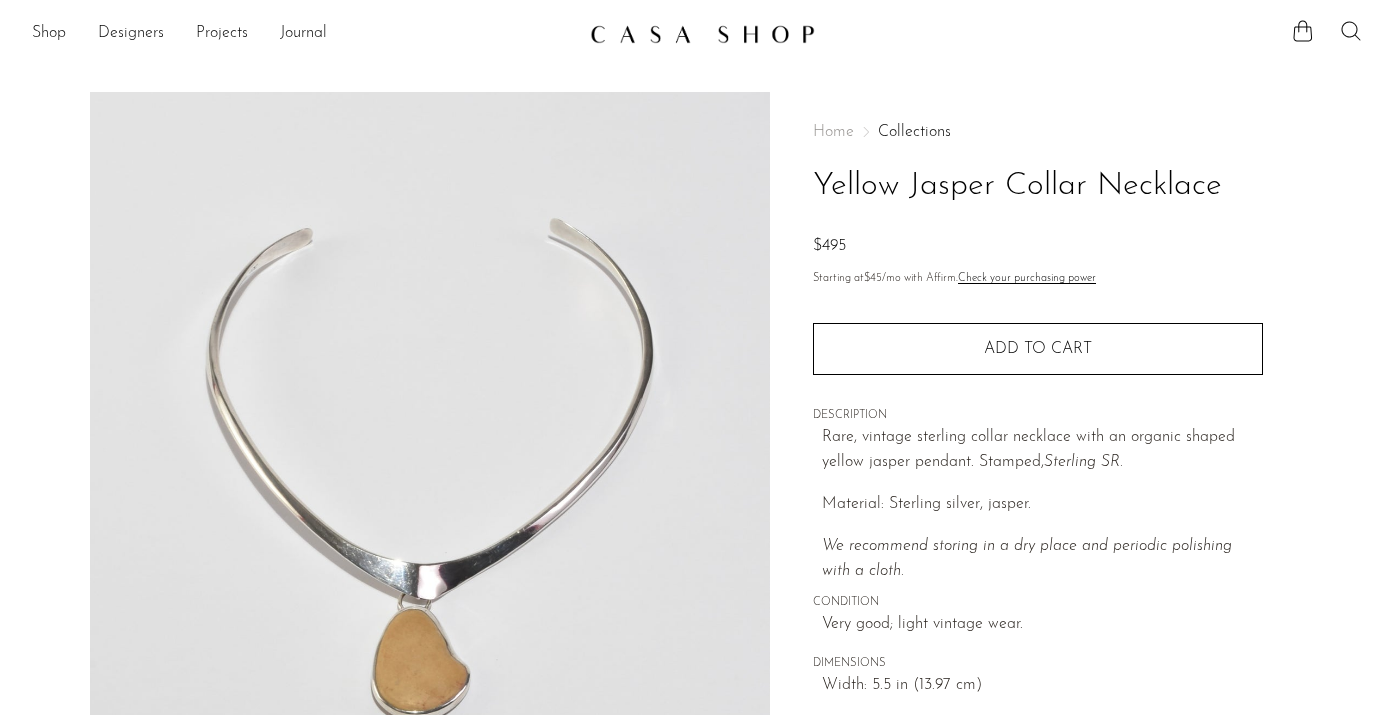 click 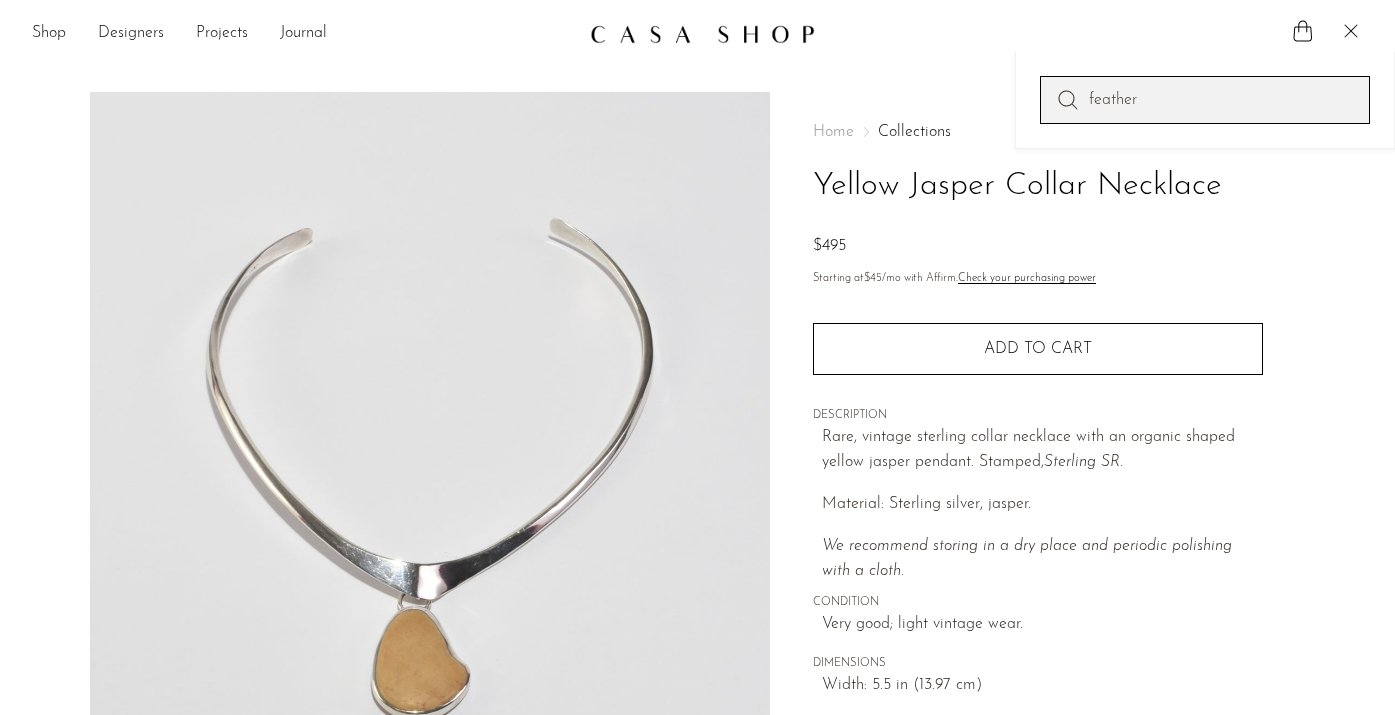 type on "feather" 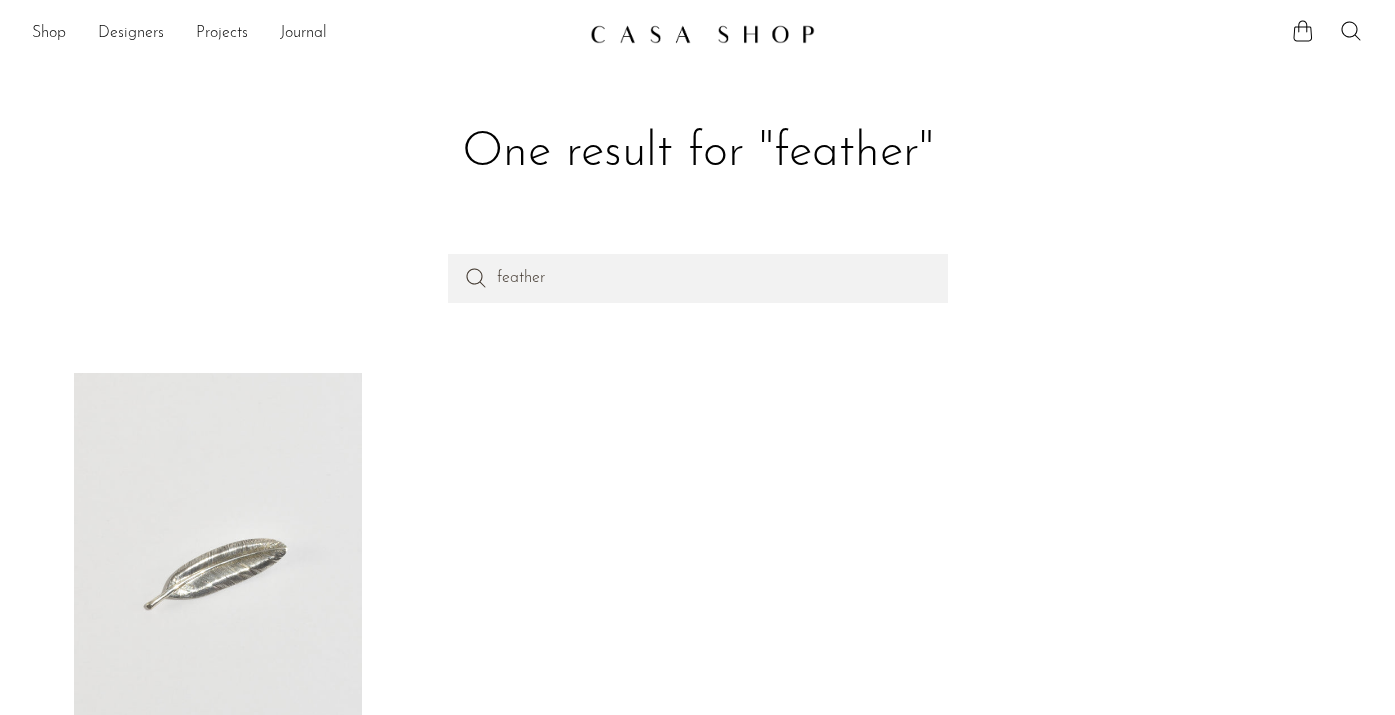 scroll, scrollTop: 234, scrollLeft: 0, axis: vertical 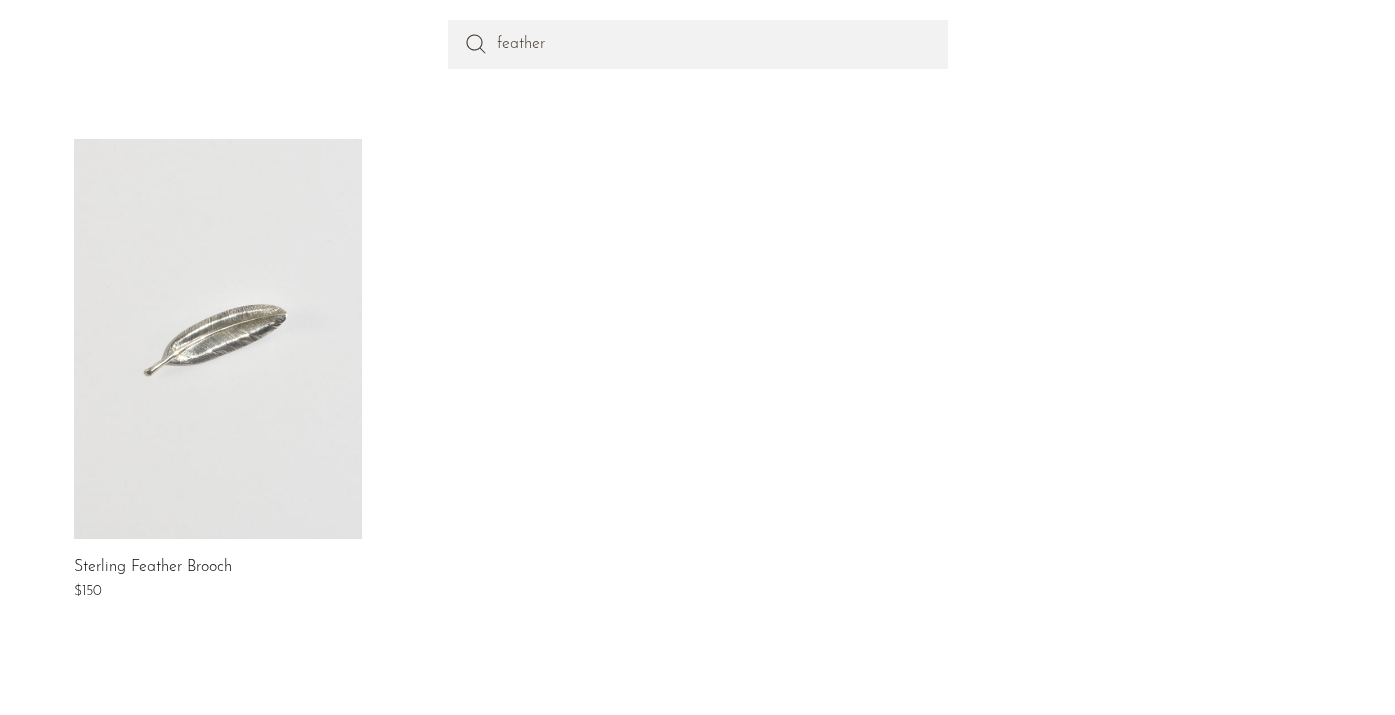 click at bounding box center (218, 339) 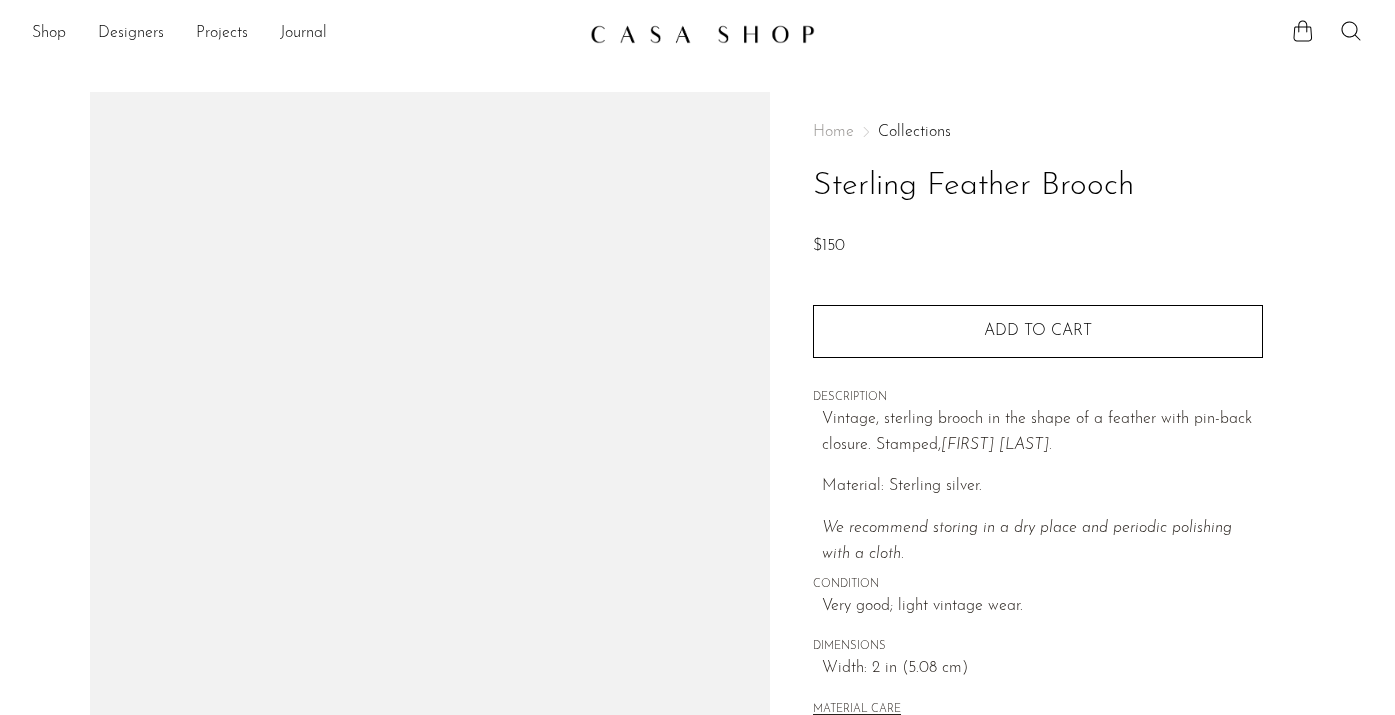 scroll, scrollTop: 0, scrollLeft: 0, axis: both 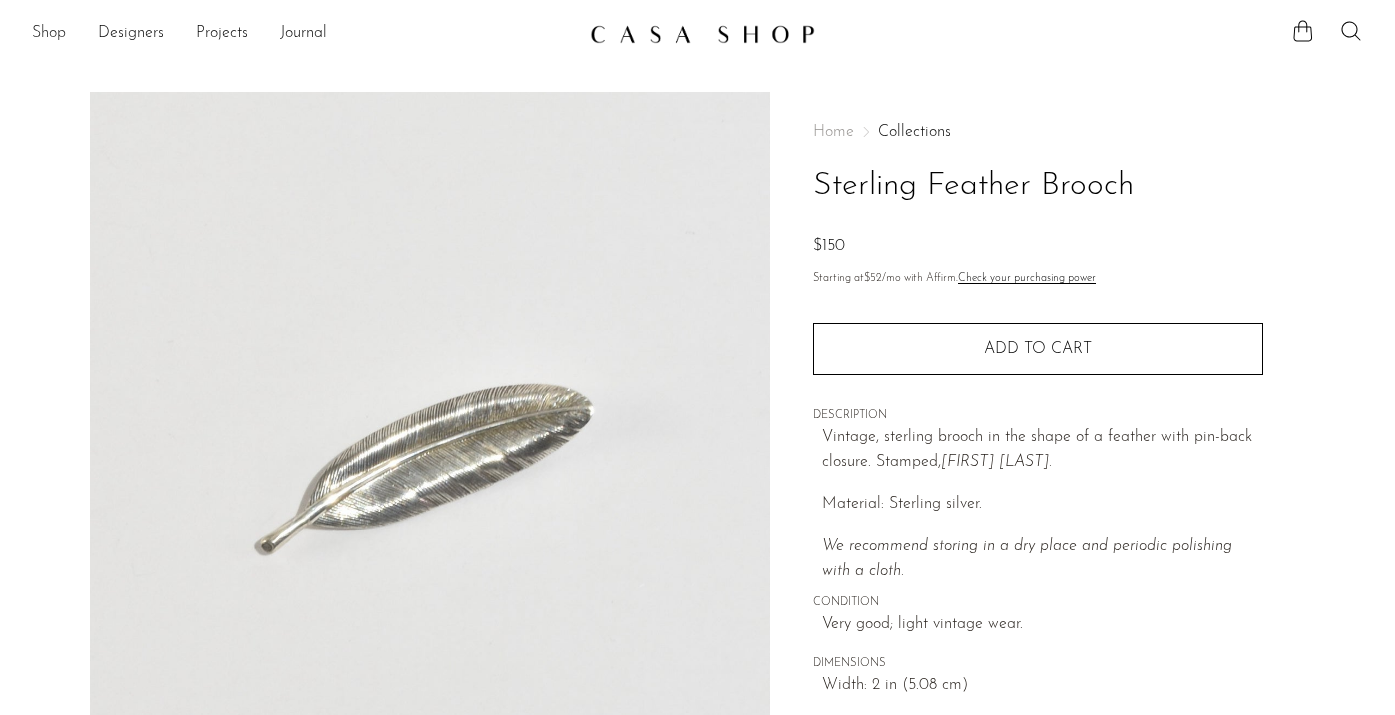 click on "Shop" at bounding box center (49, 34) 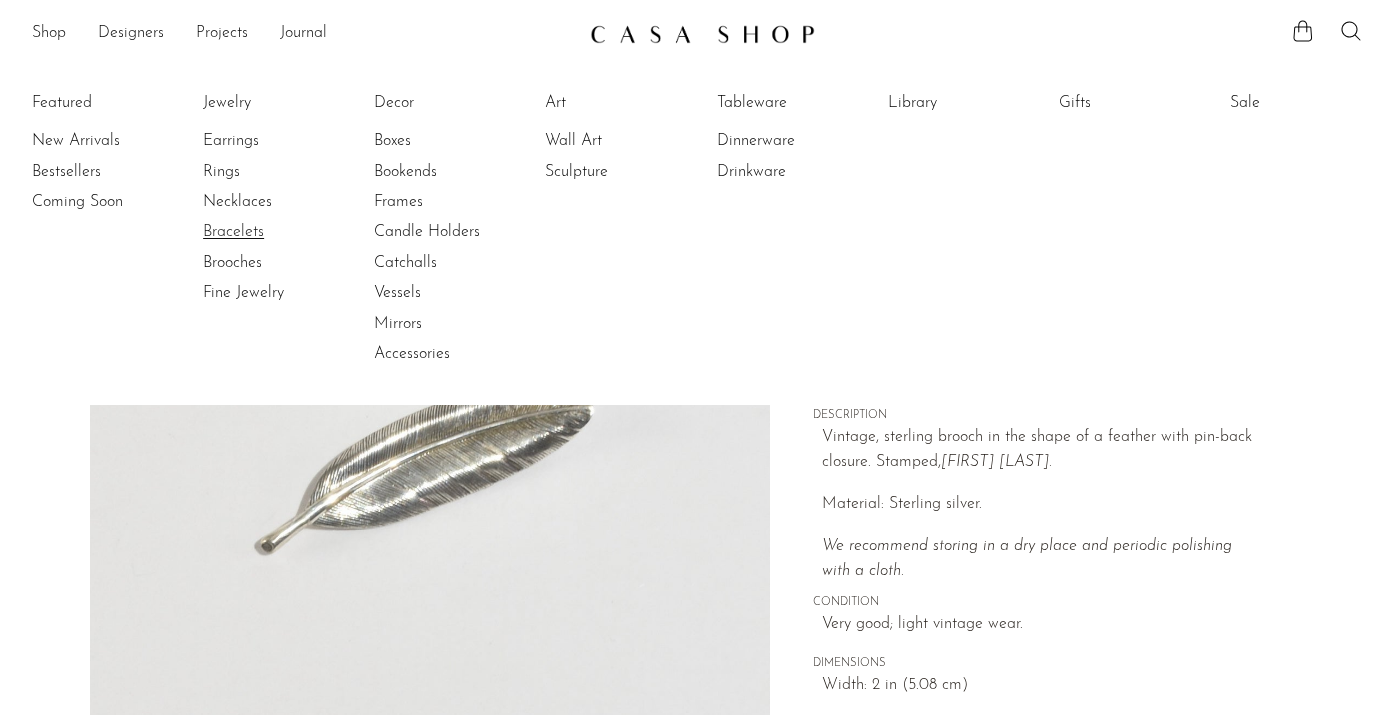 click on "Bracelets" at bounding box center (278, 232) 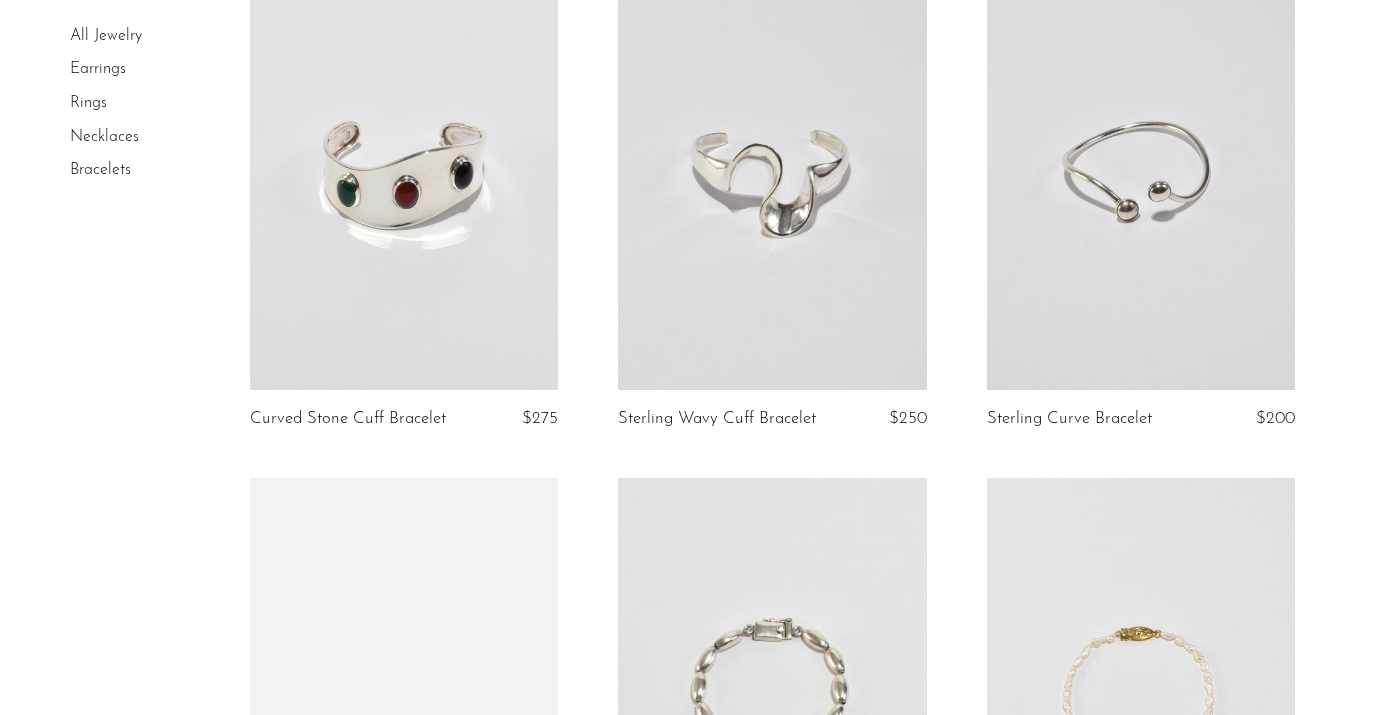 scroll, scrollTop: 1166, scrollLeft: 0, axis: vertical 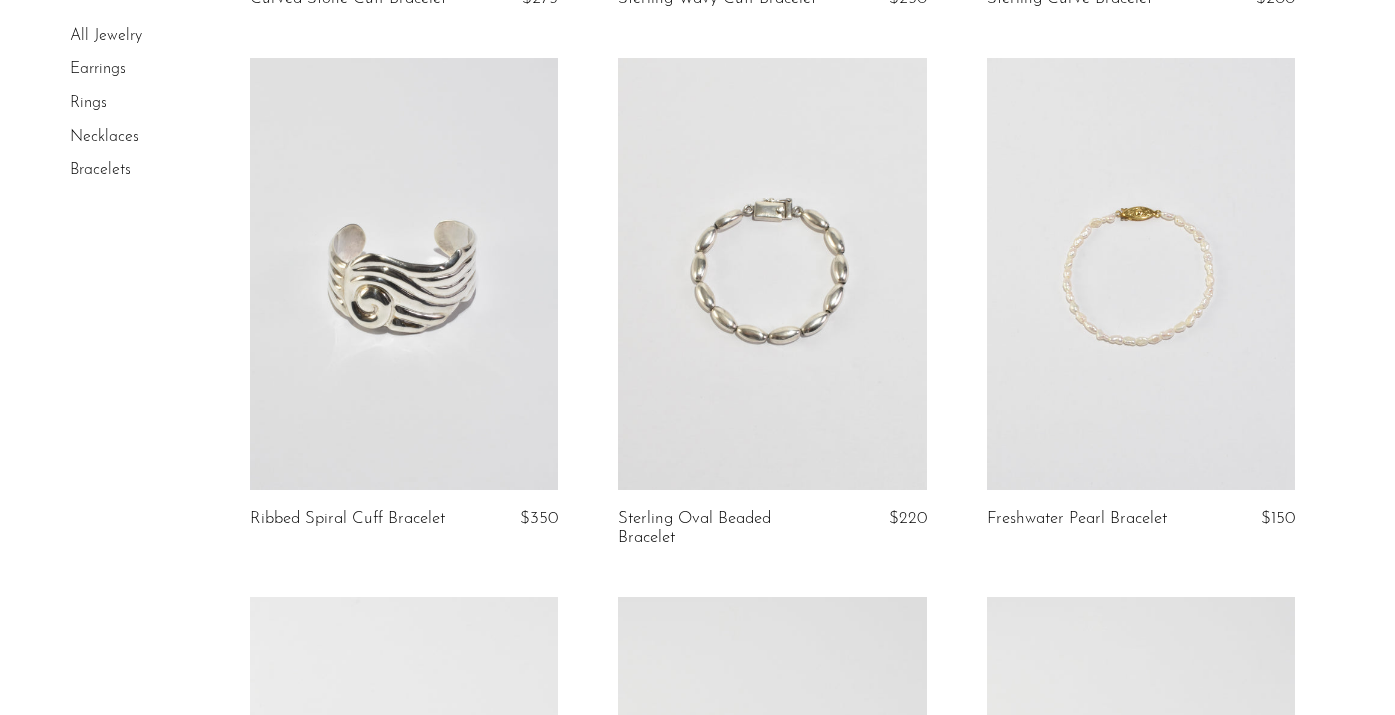 click at bounding box center [772, 274] 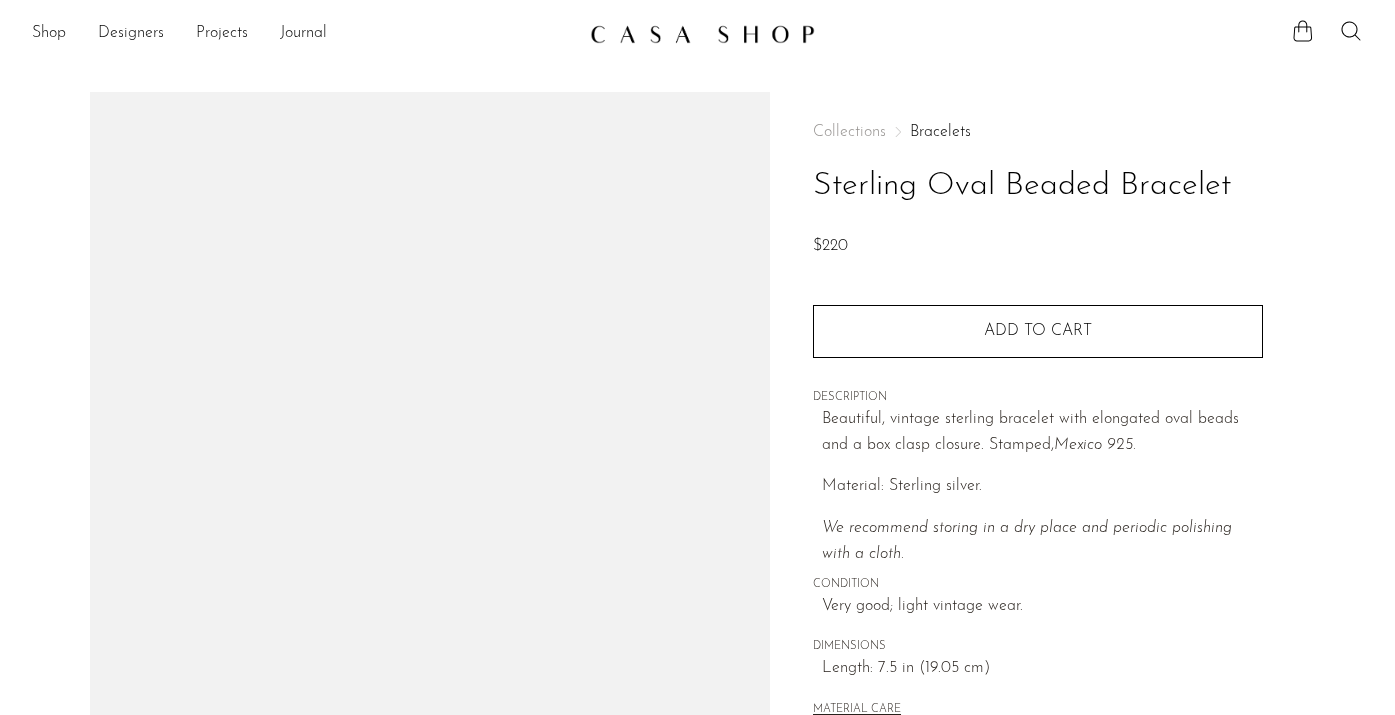 scroll, scrollTop: 0, scrollLeft: 0, axis: both 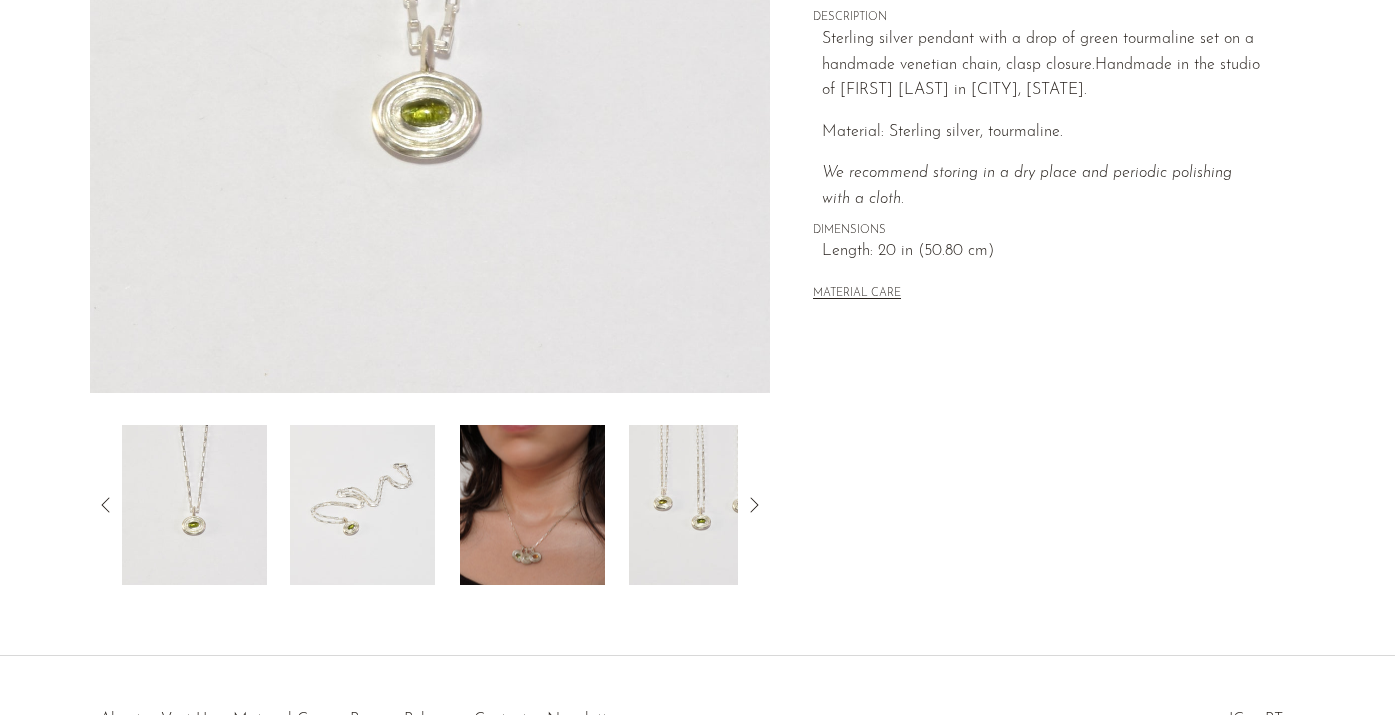 click at bounding box center [362, 505] 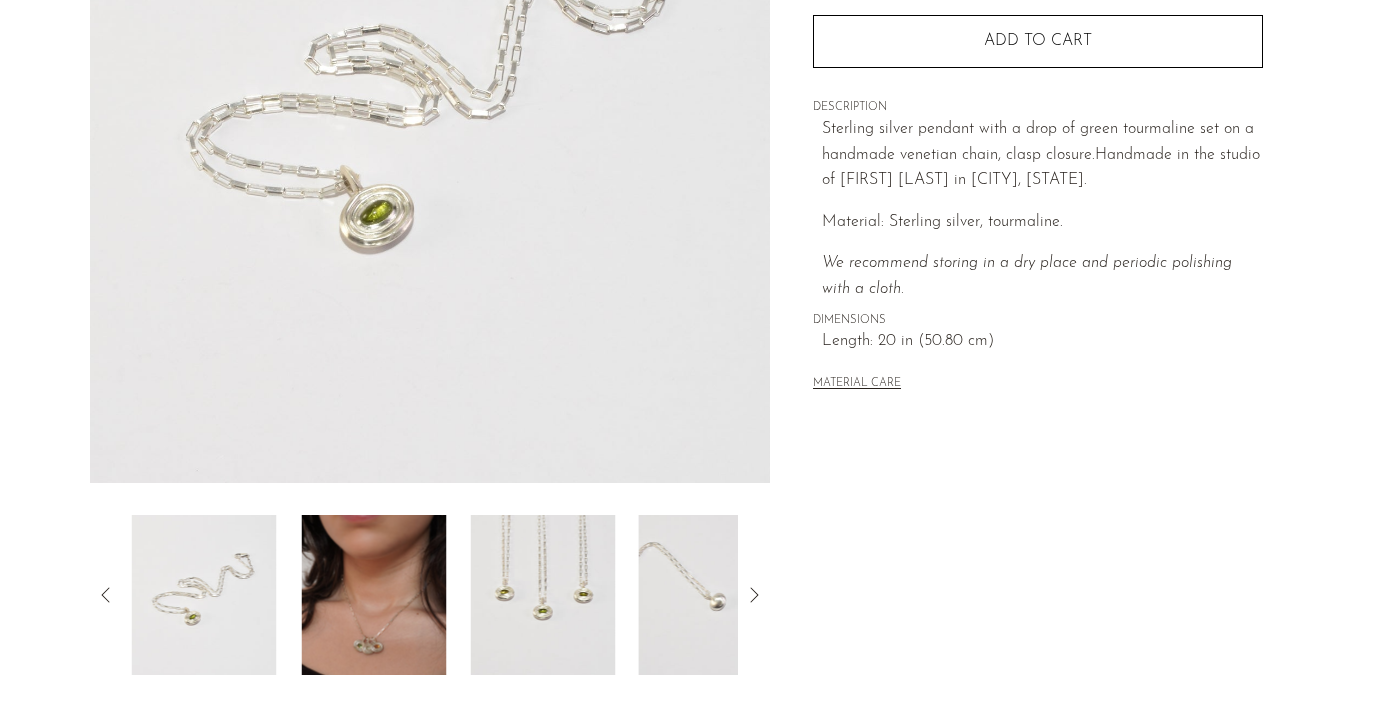 scroll, scrollTop: 358, scrollLeft: 0, axis: vertical 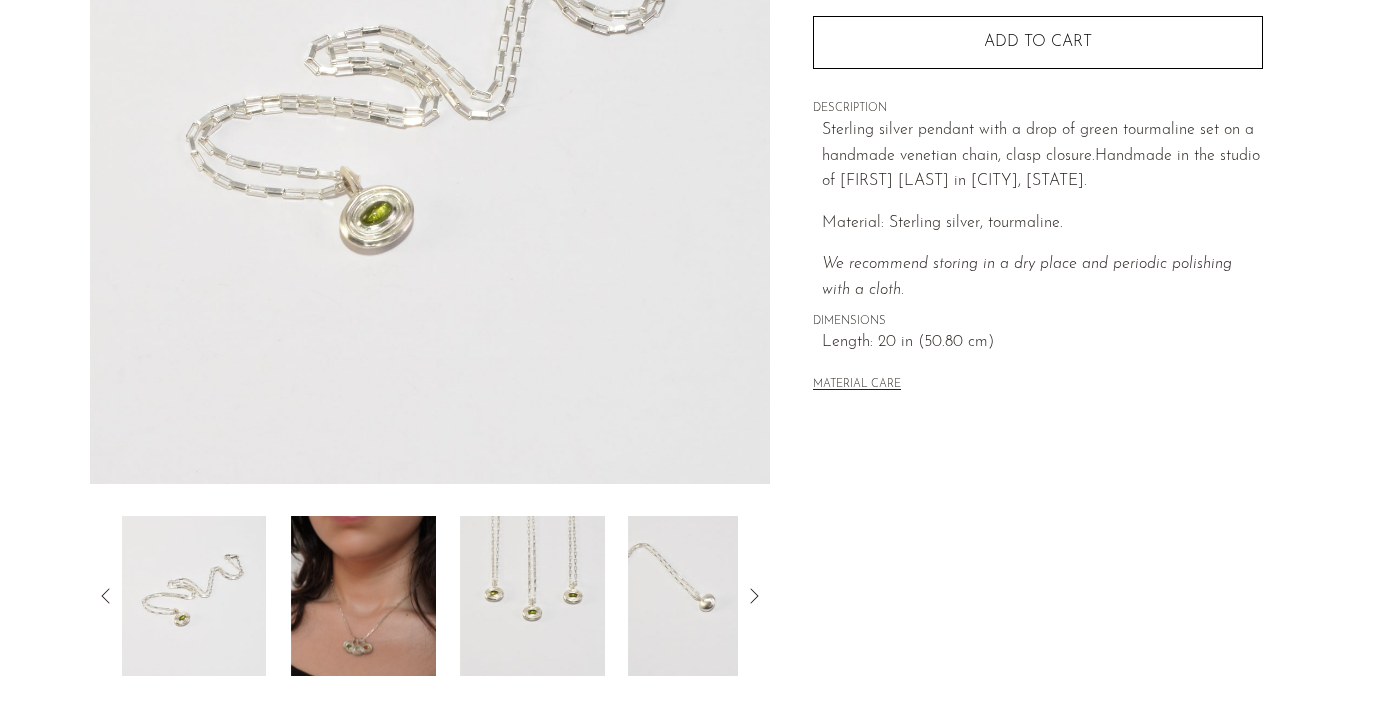 click at bounding box center (363, 596) 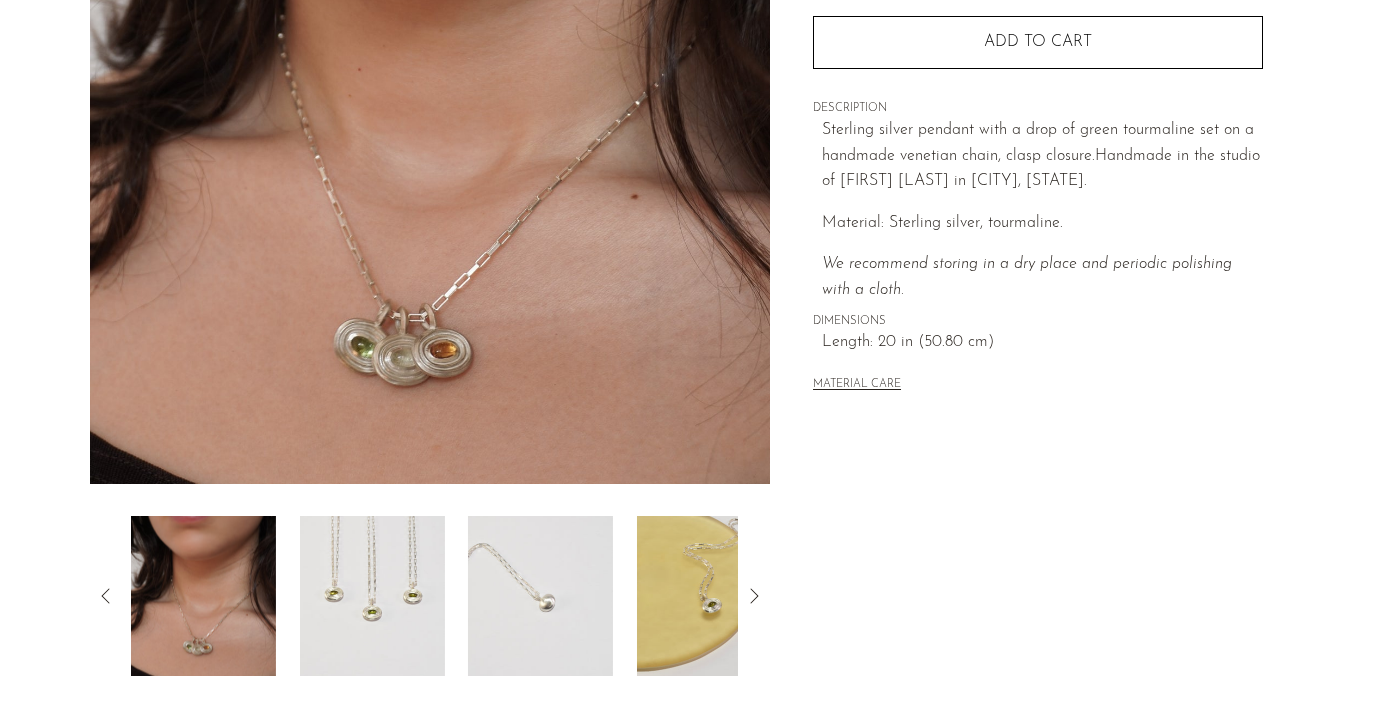 click at bounding box center [371, 596] 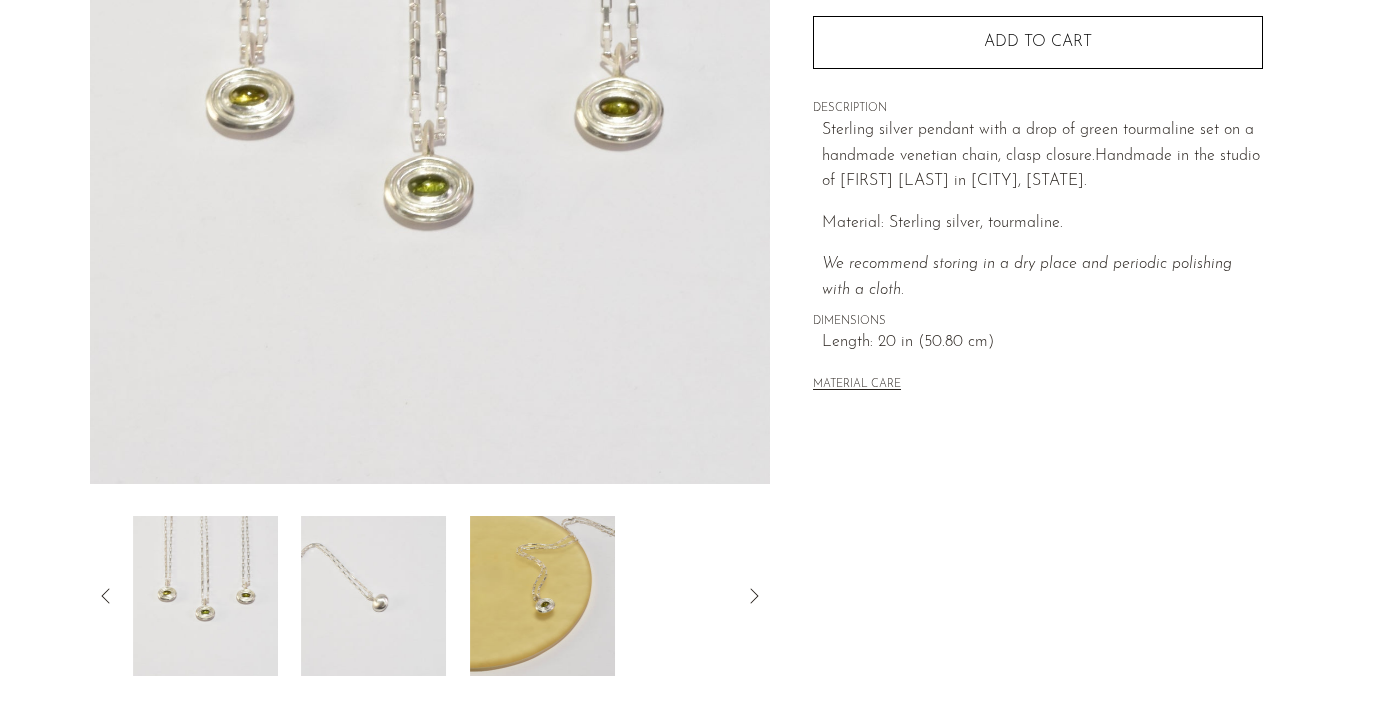 click at bounding box center (374, 596) 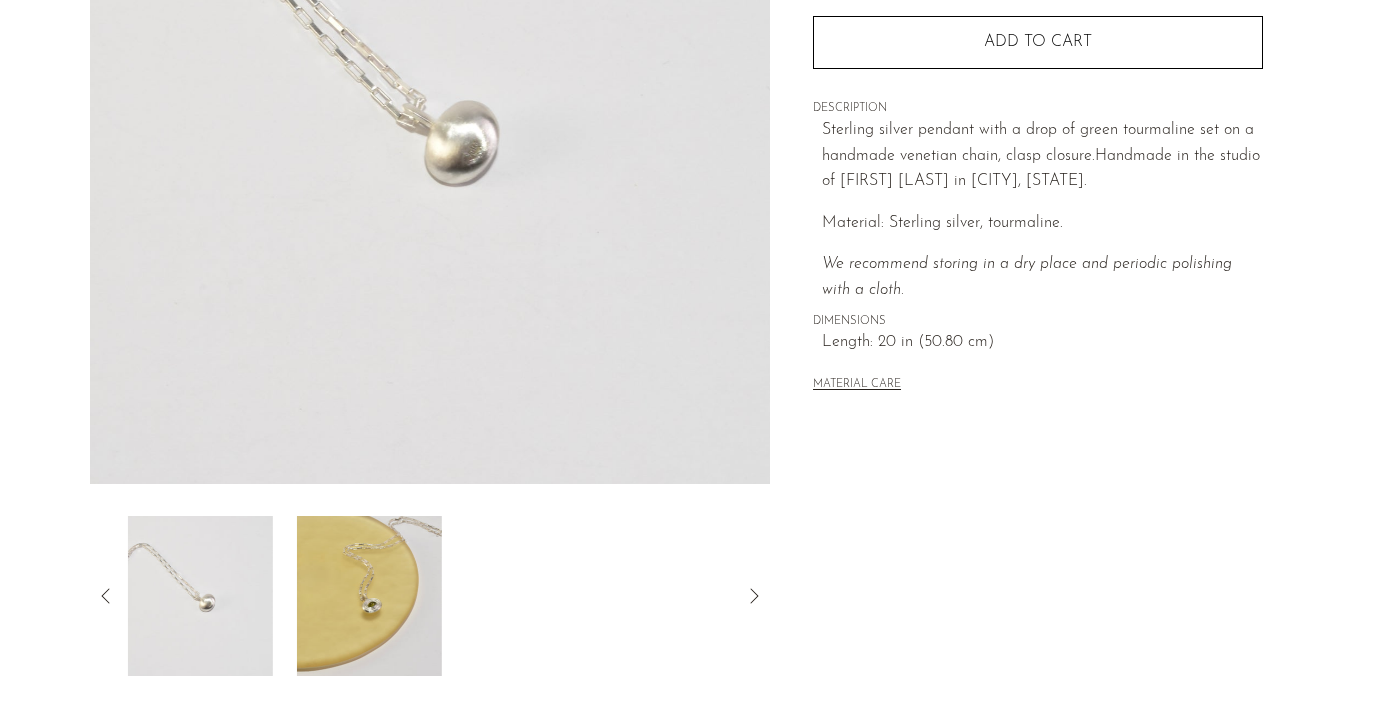 click at bounding box center [369, 596] 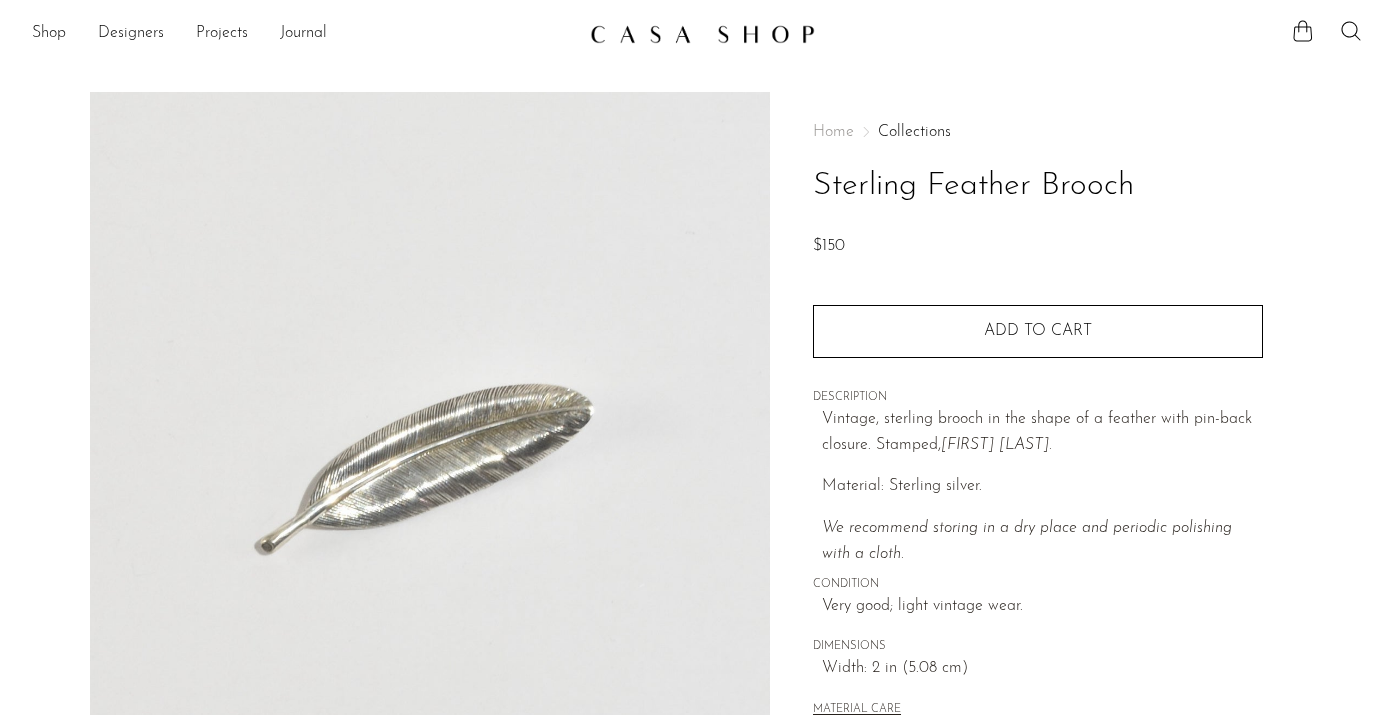 scroll, scrollTop: 0, scrollLeft: 0, axis: both 